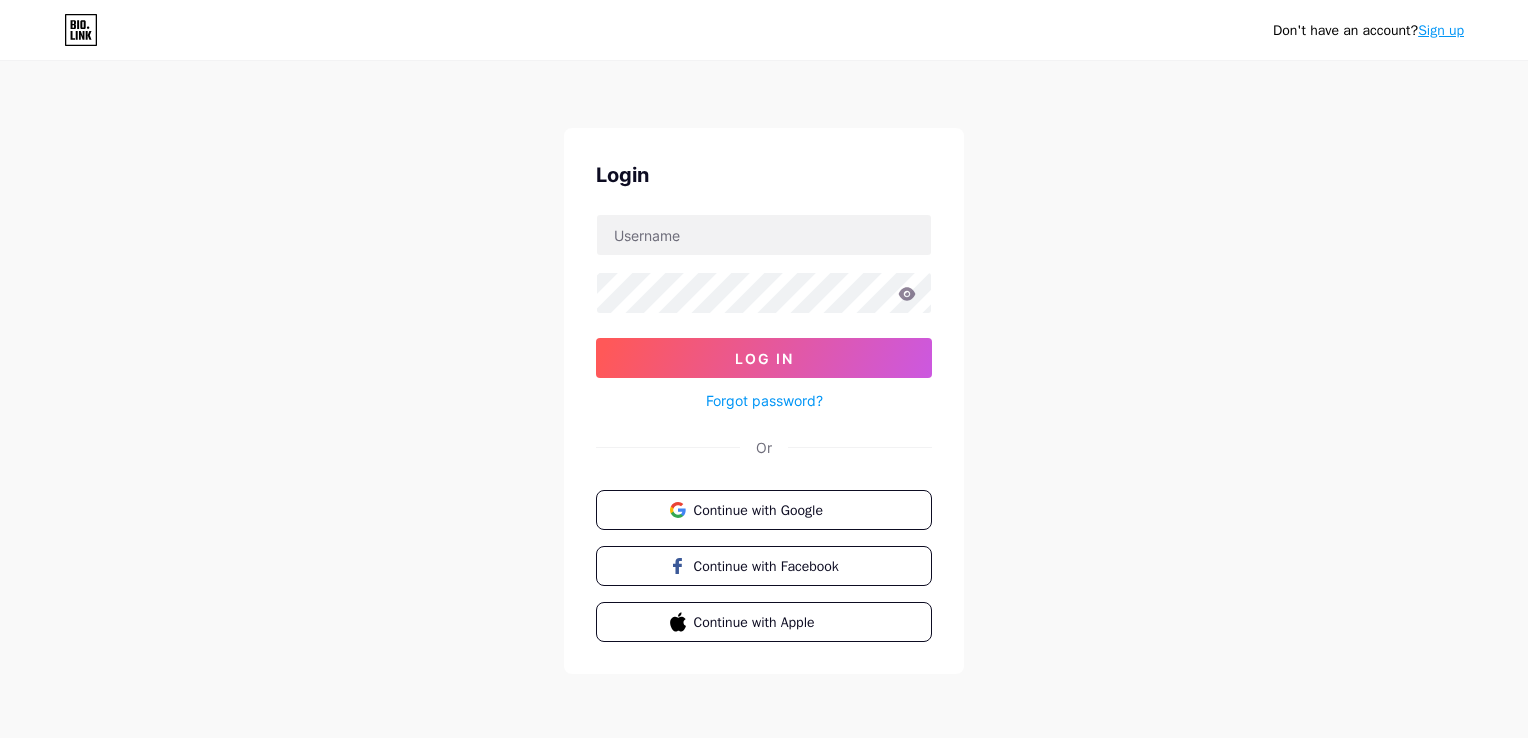 scroll, scrollTop: 0, scrollLeft: 0, axis: both 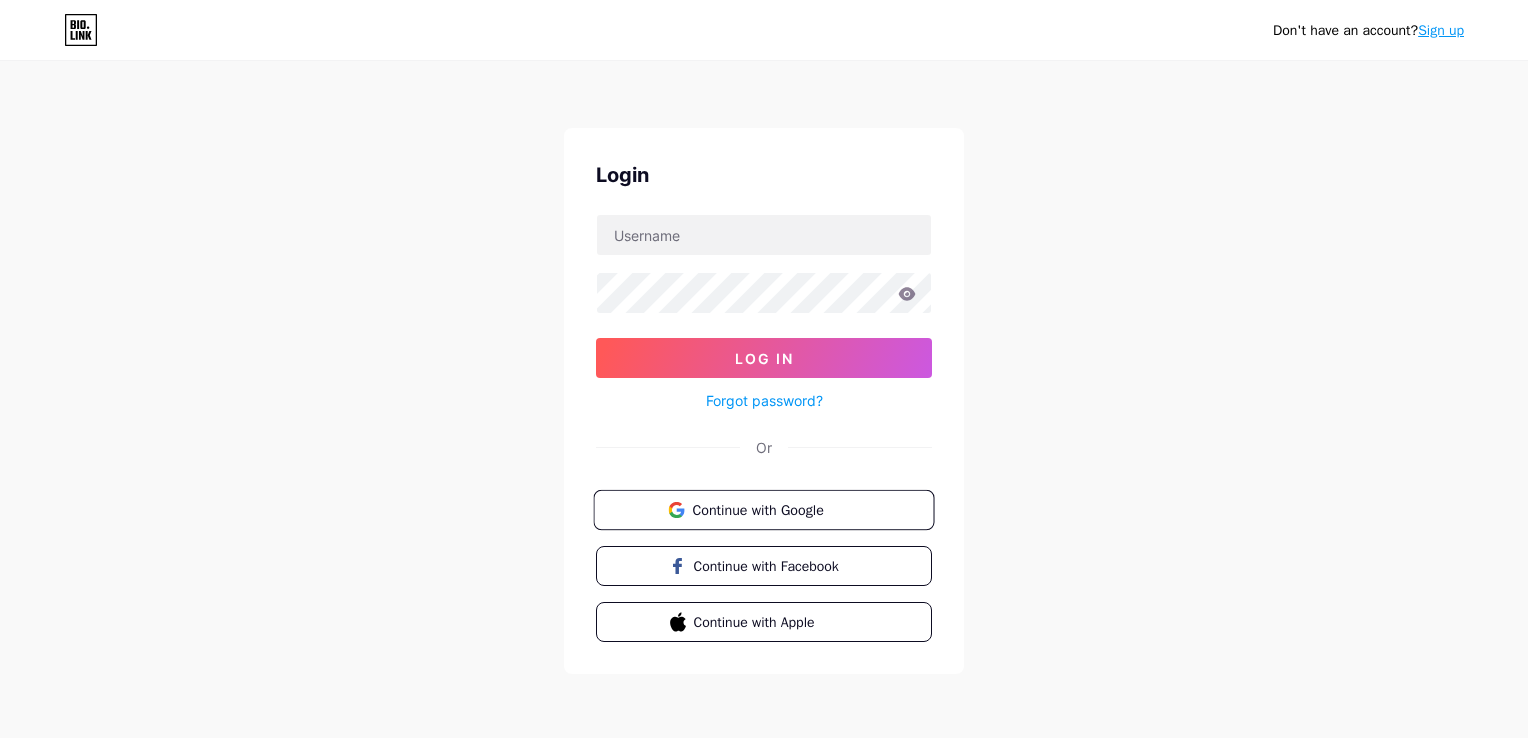 click on "Continue with Google" at bounding box center (775, 509) 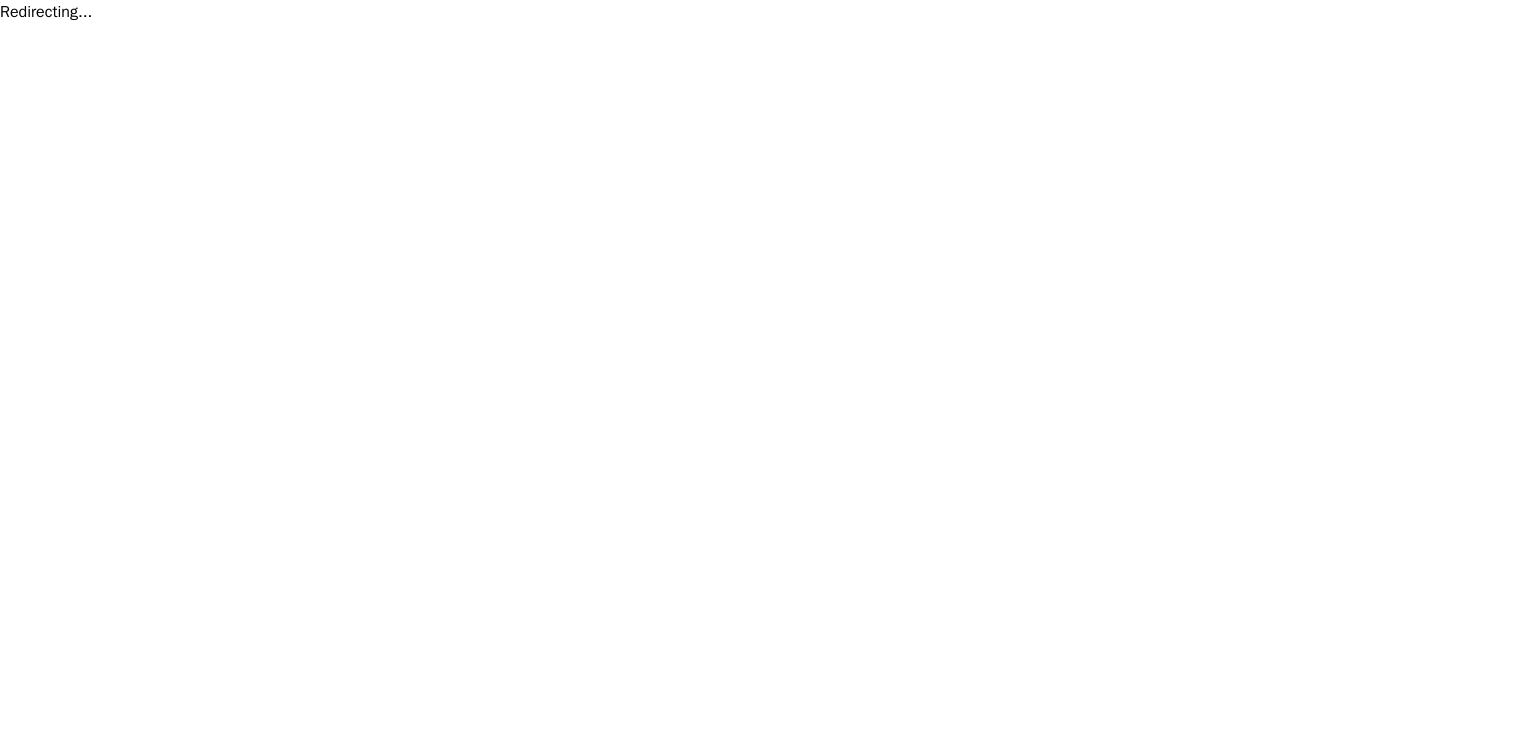 scroll, scrollTop: 0, scrollLeft: 0, axis: both 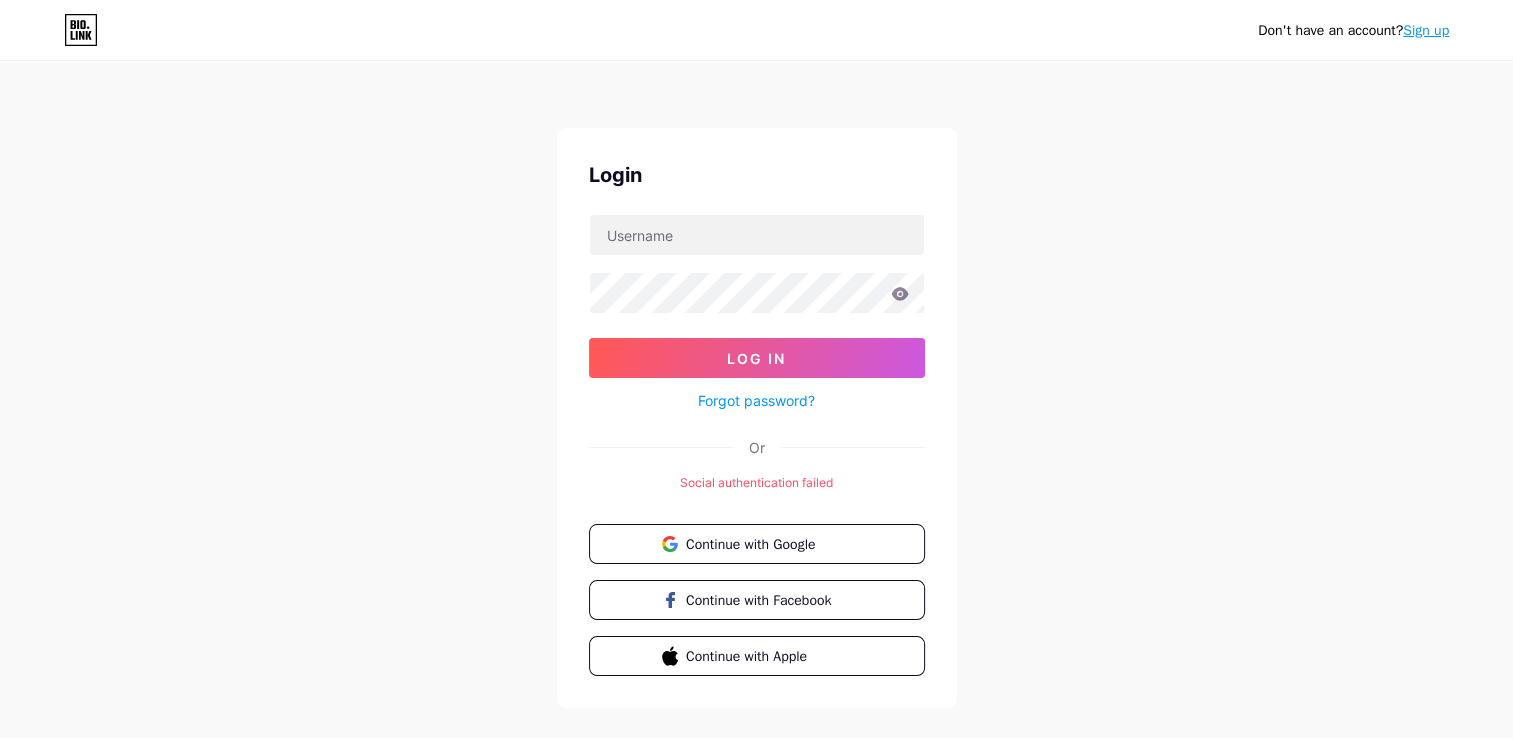 click on "Sign up" at bounding box center (1426, 30) 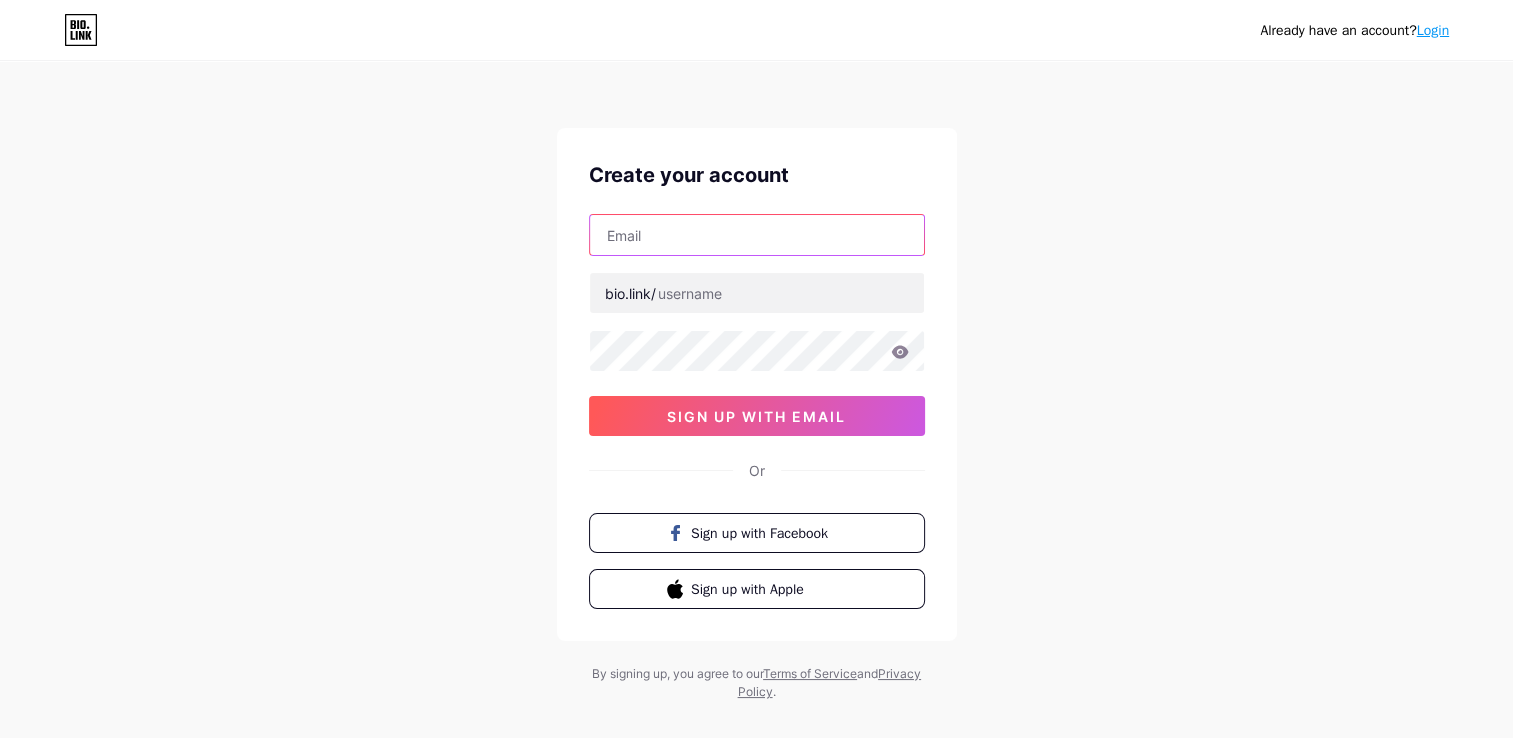 click at bounding box center [757, 235] 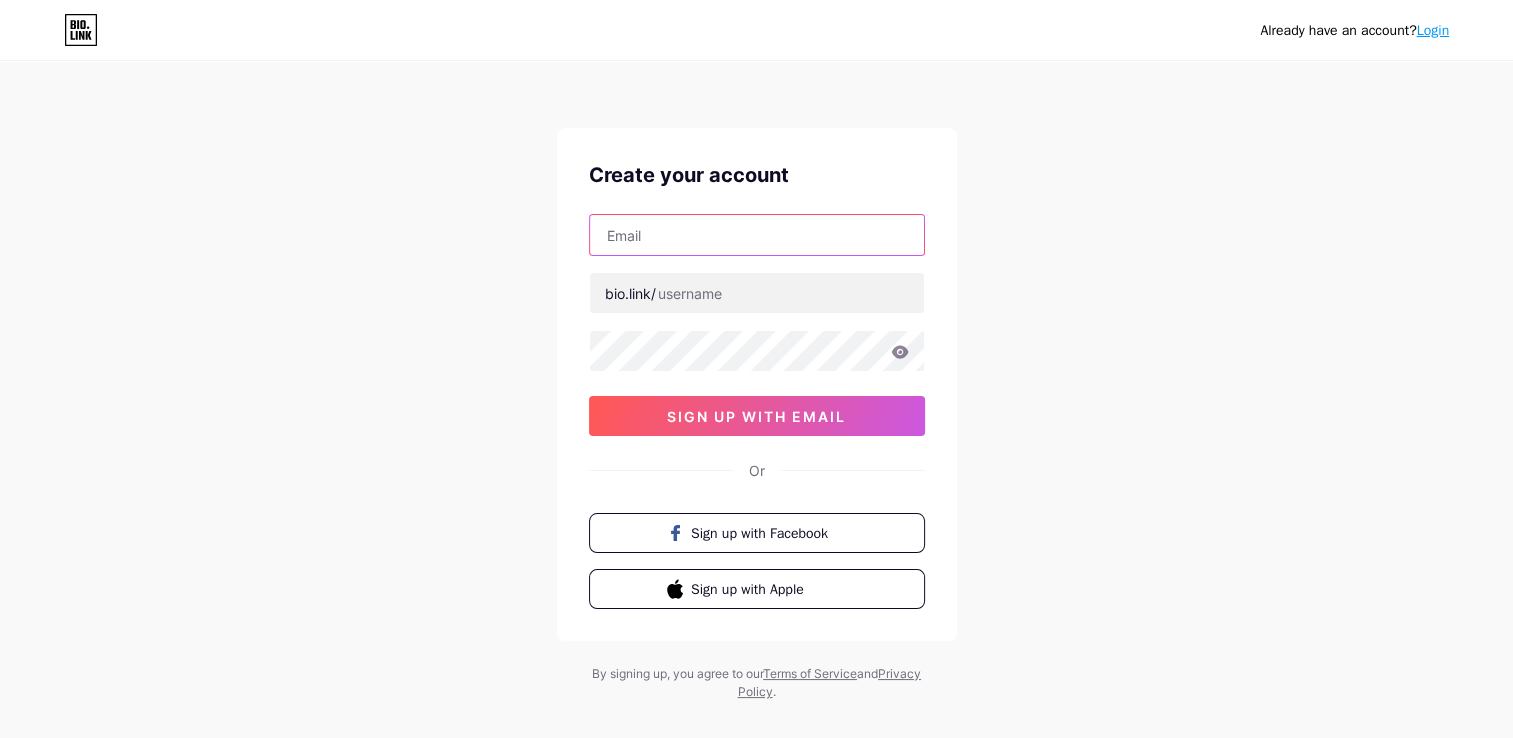 type on "[EMAIL]" 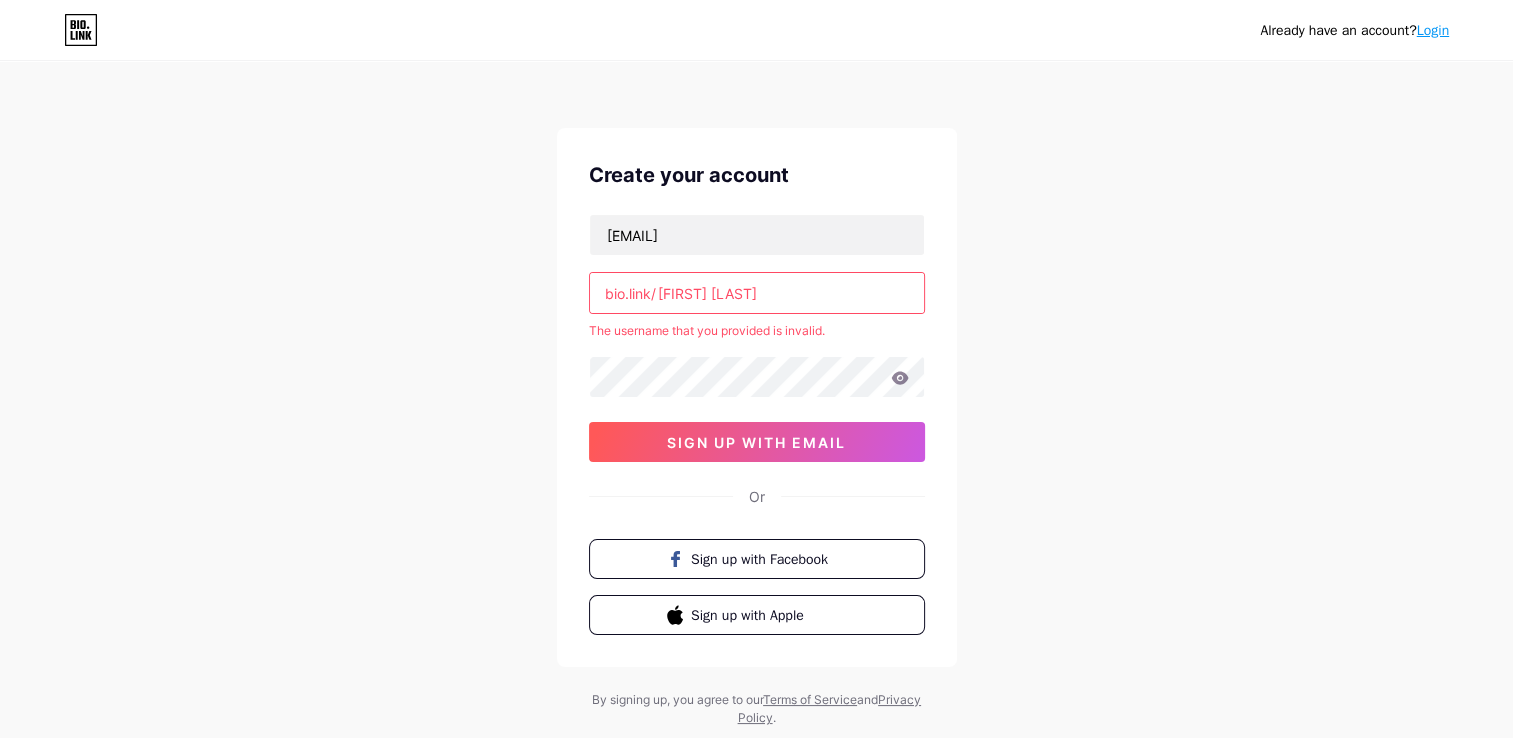 click on "azman bin ali" at bounding box center [757, 293] 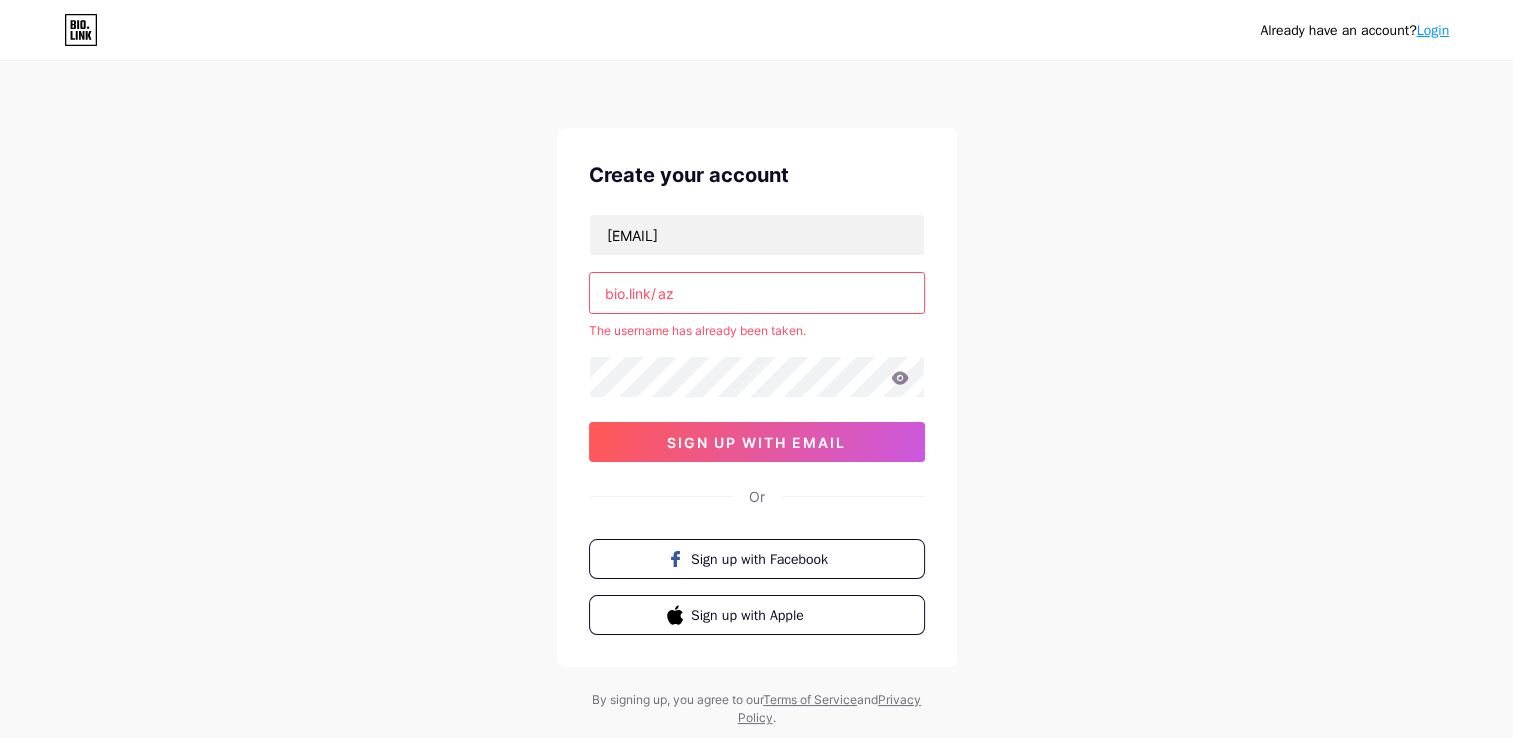 type on "a" 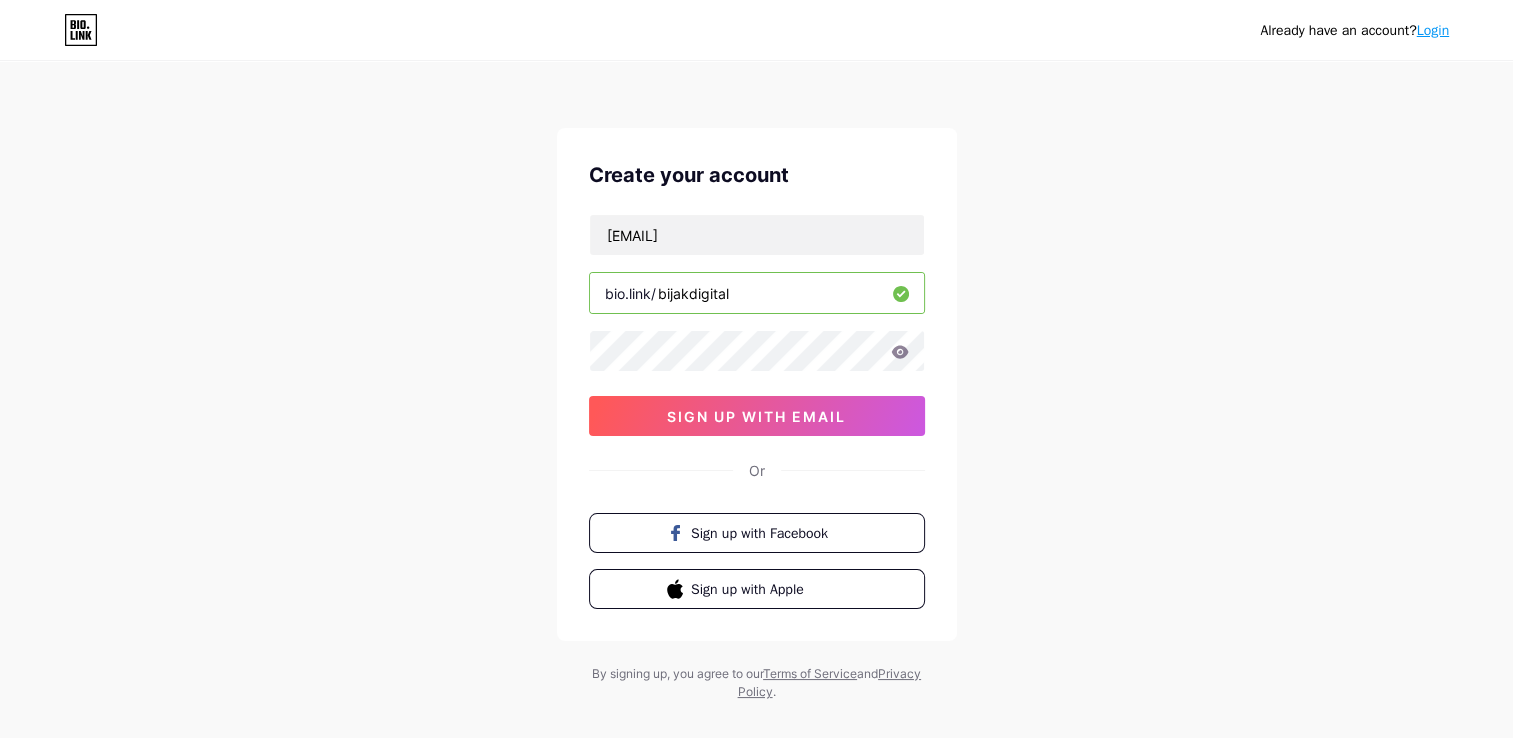 type on "bijakdigital" 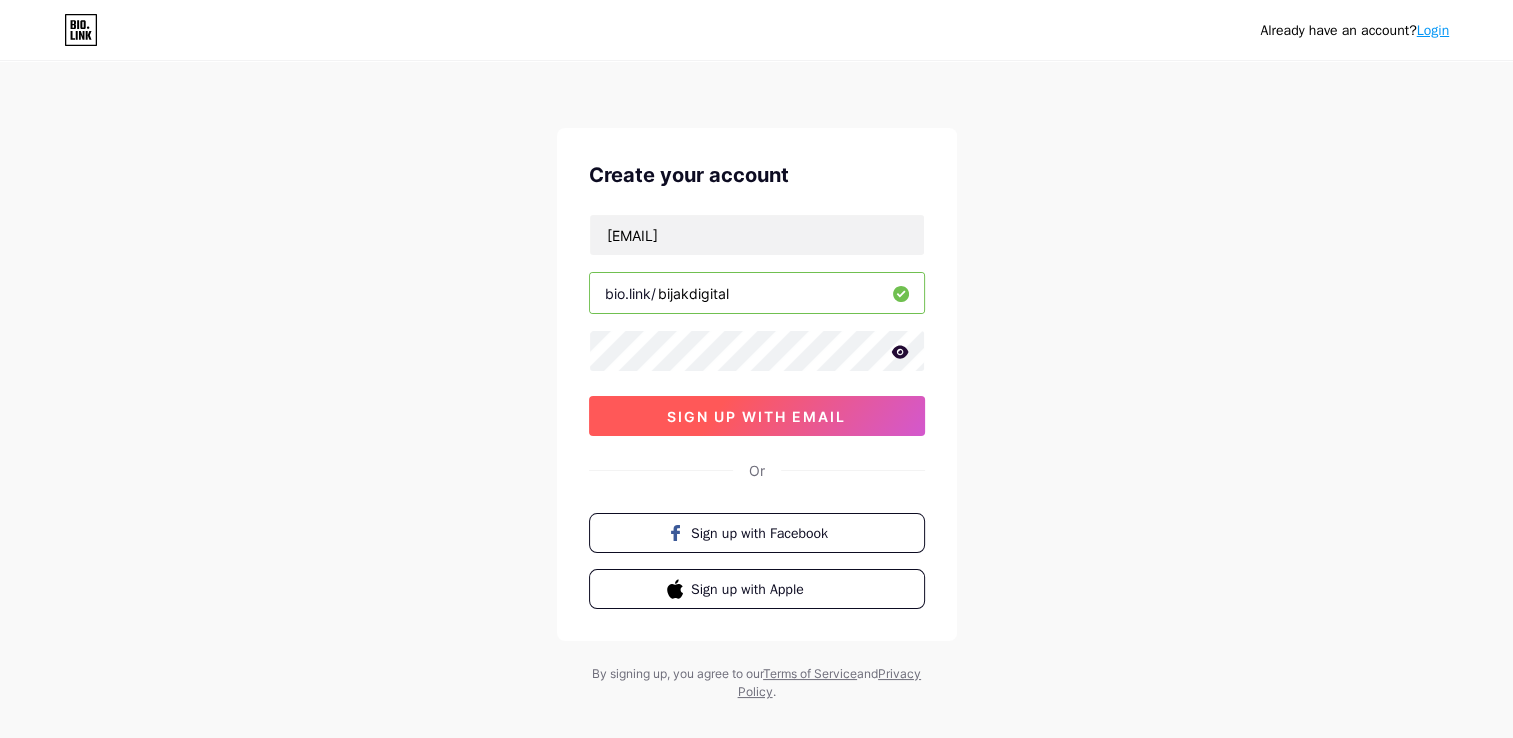 click on "sign up with email" at bounding box center (756, 416) 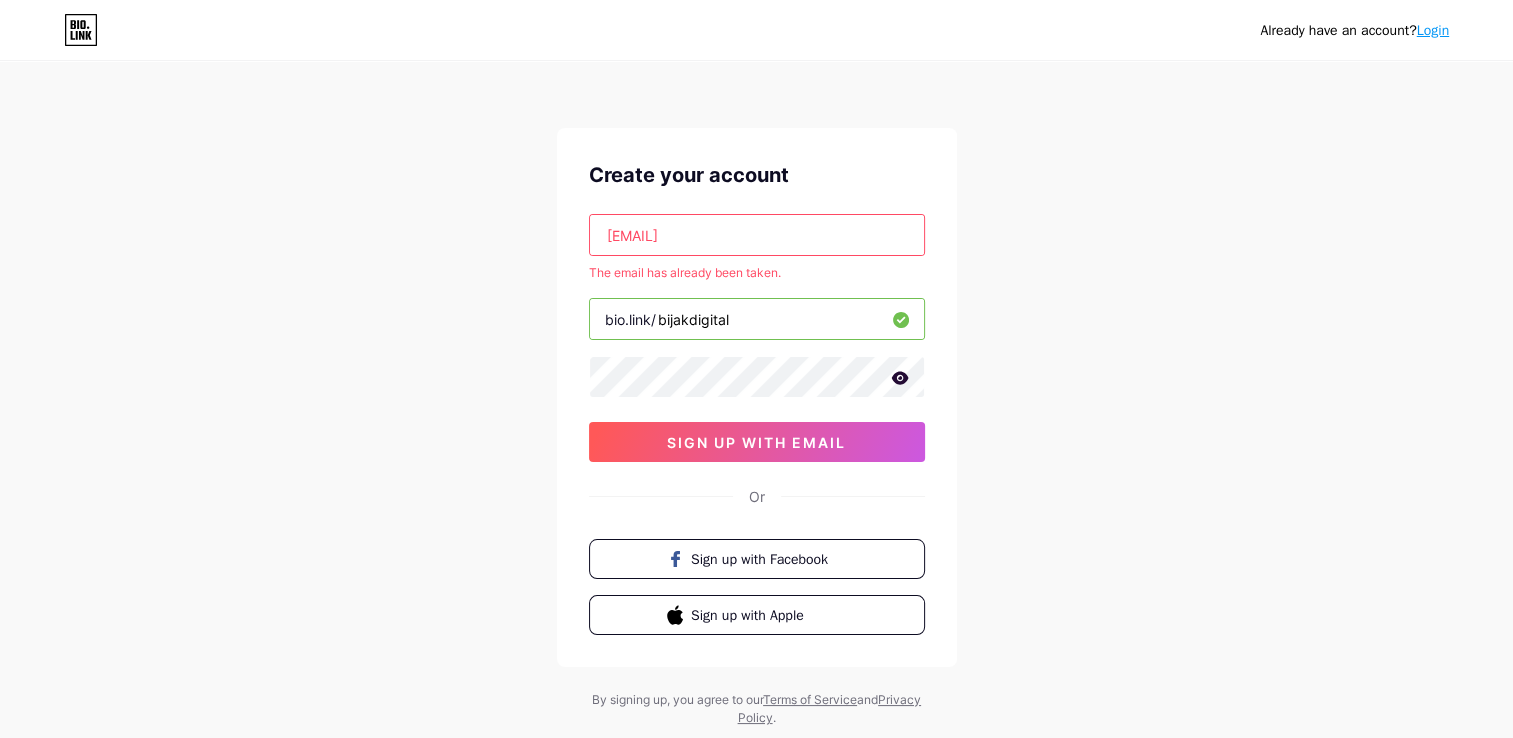 click on "Login" at bounding box center [1433, 30] 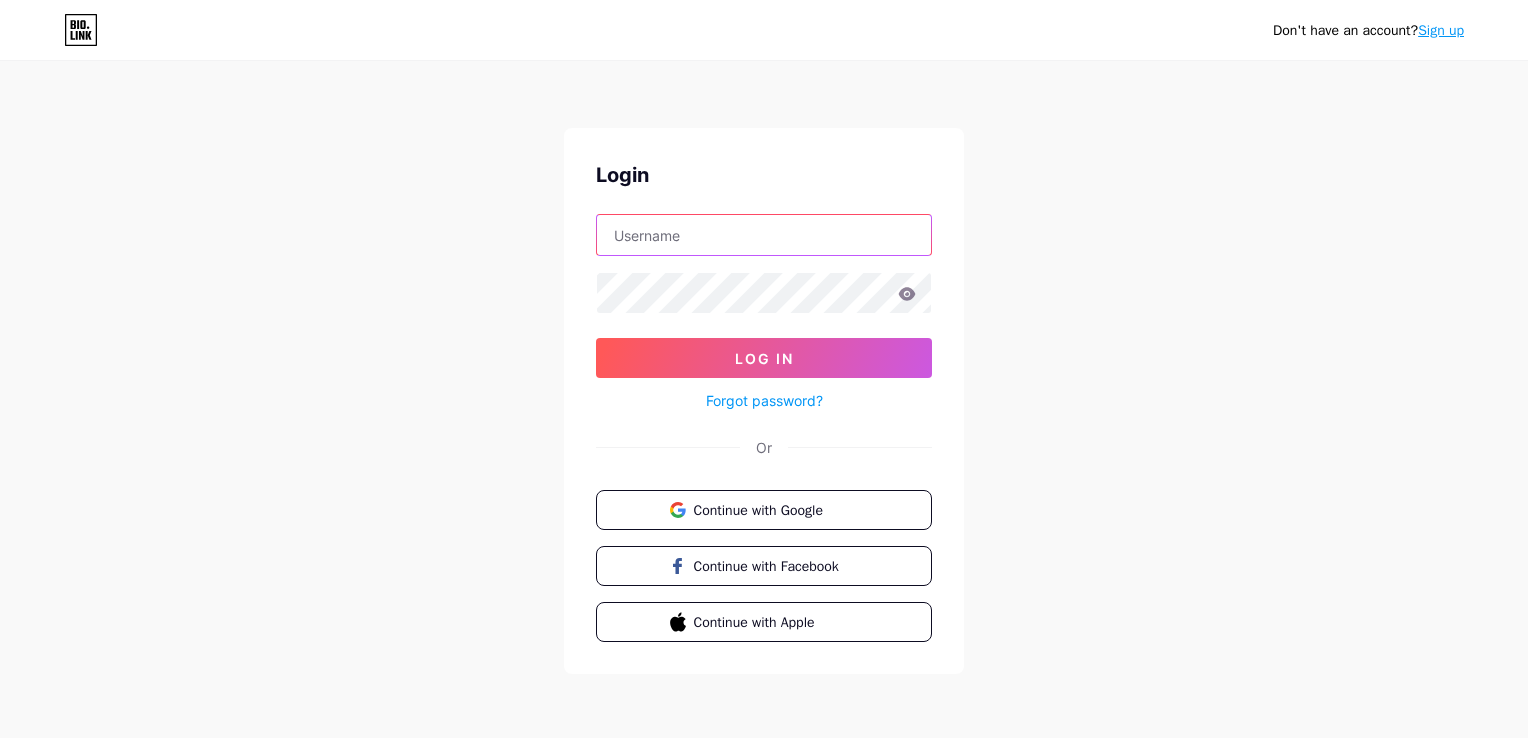 click at bounding box center [764, 235] 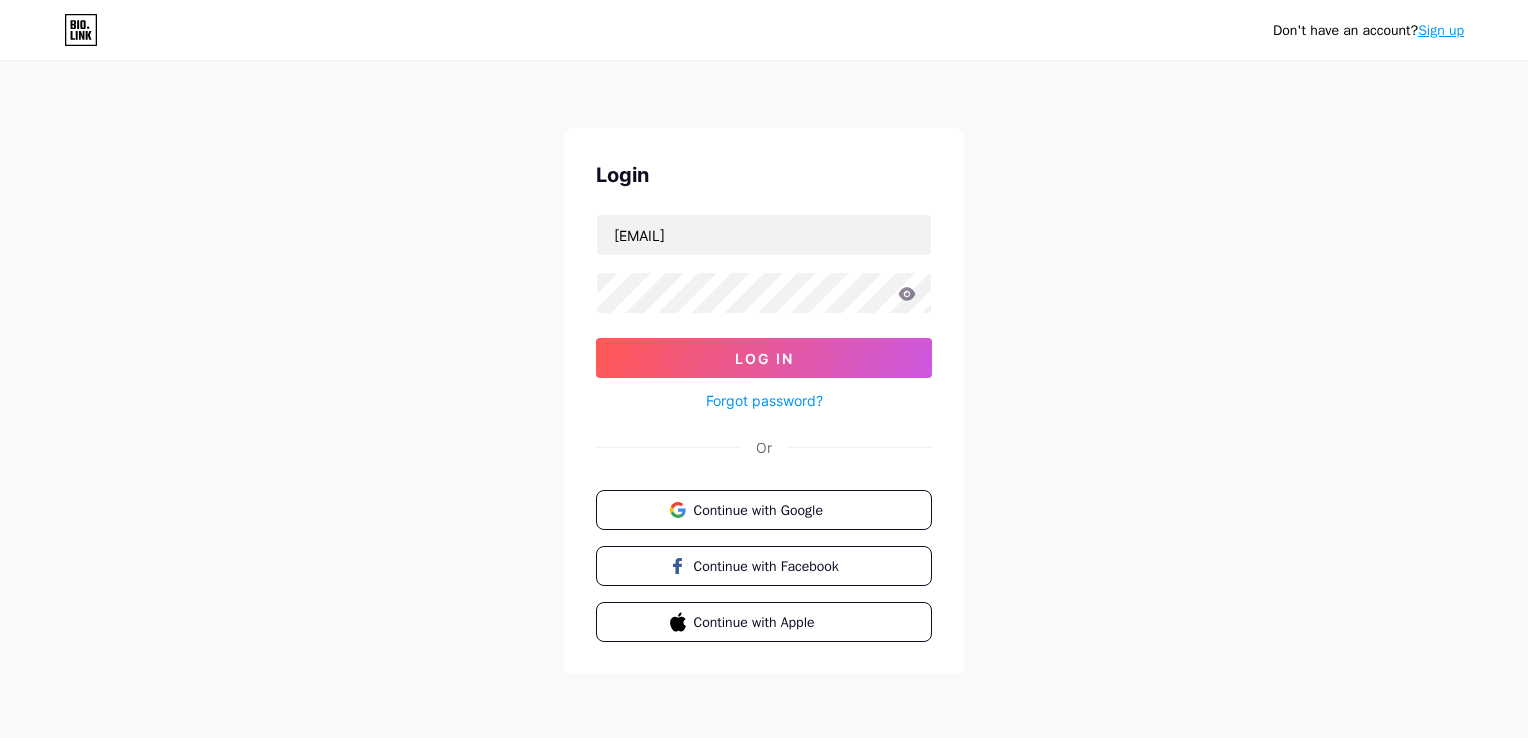 click on "Forgot password?" at bounding box center [764, 400] 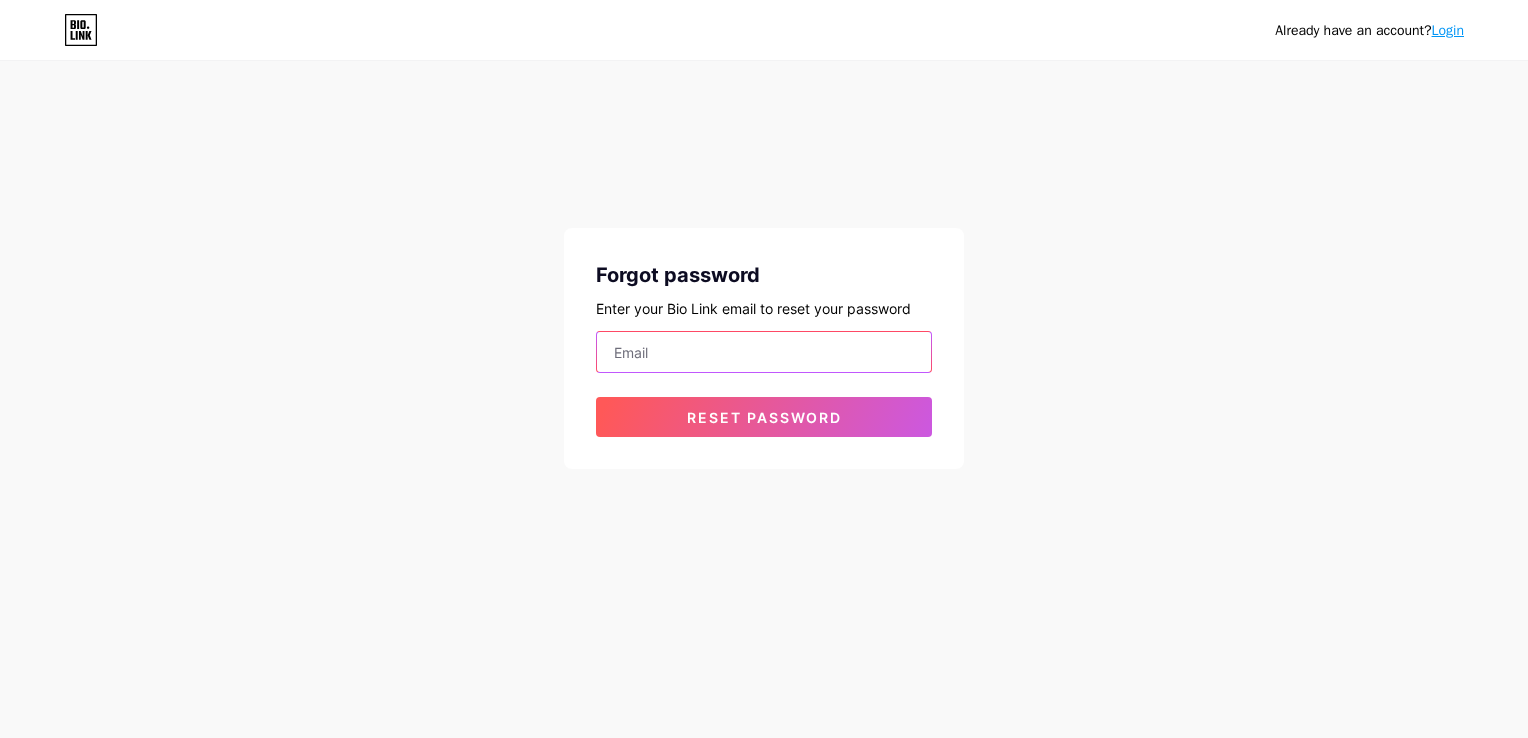click at bounding box center [764, 352] 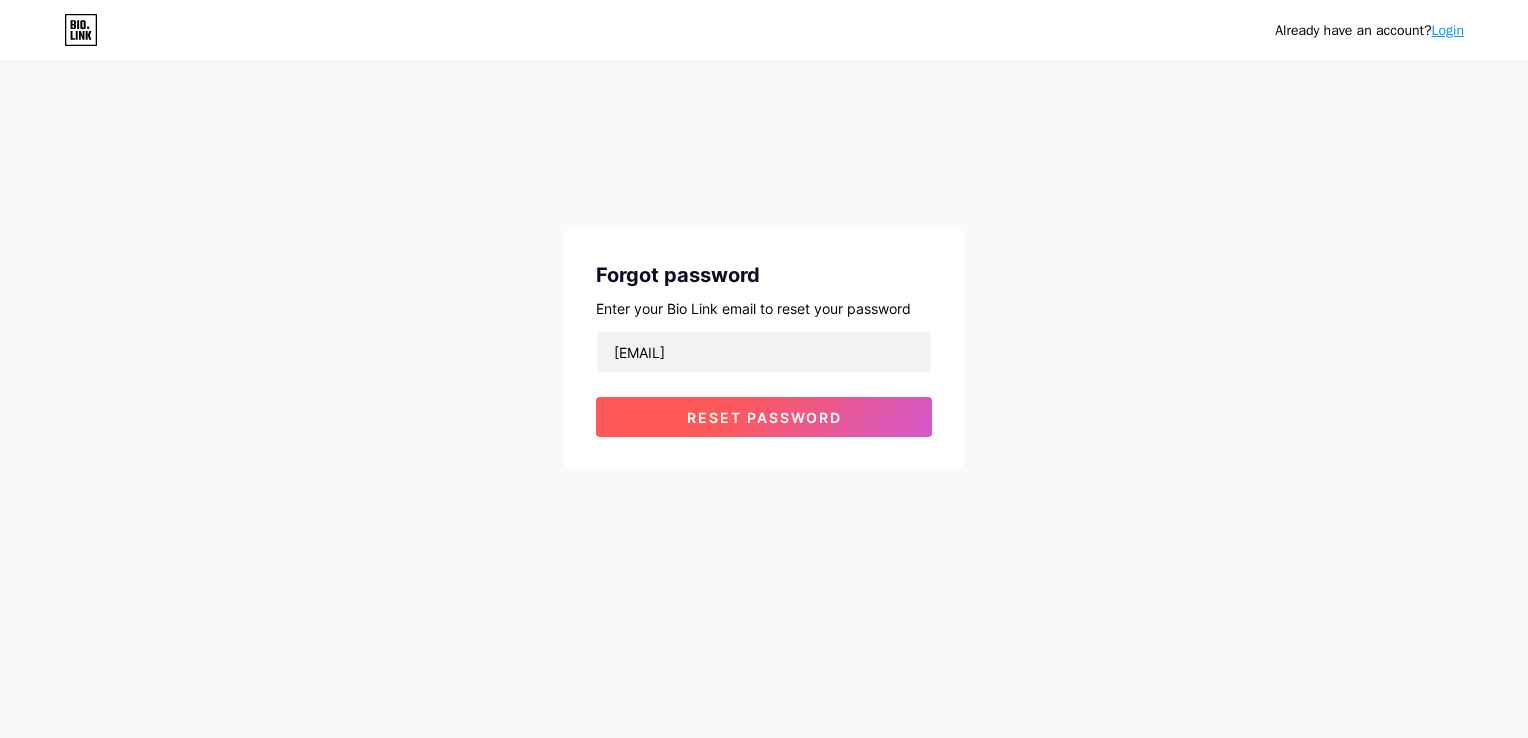 click on "Reset password" at bounding box center (764, 417) 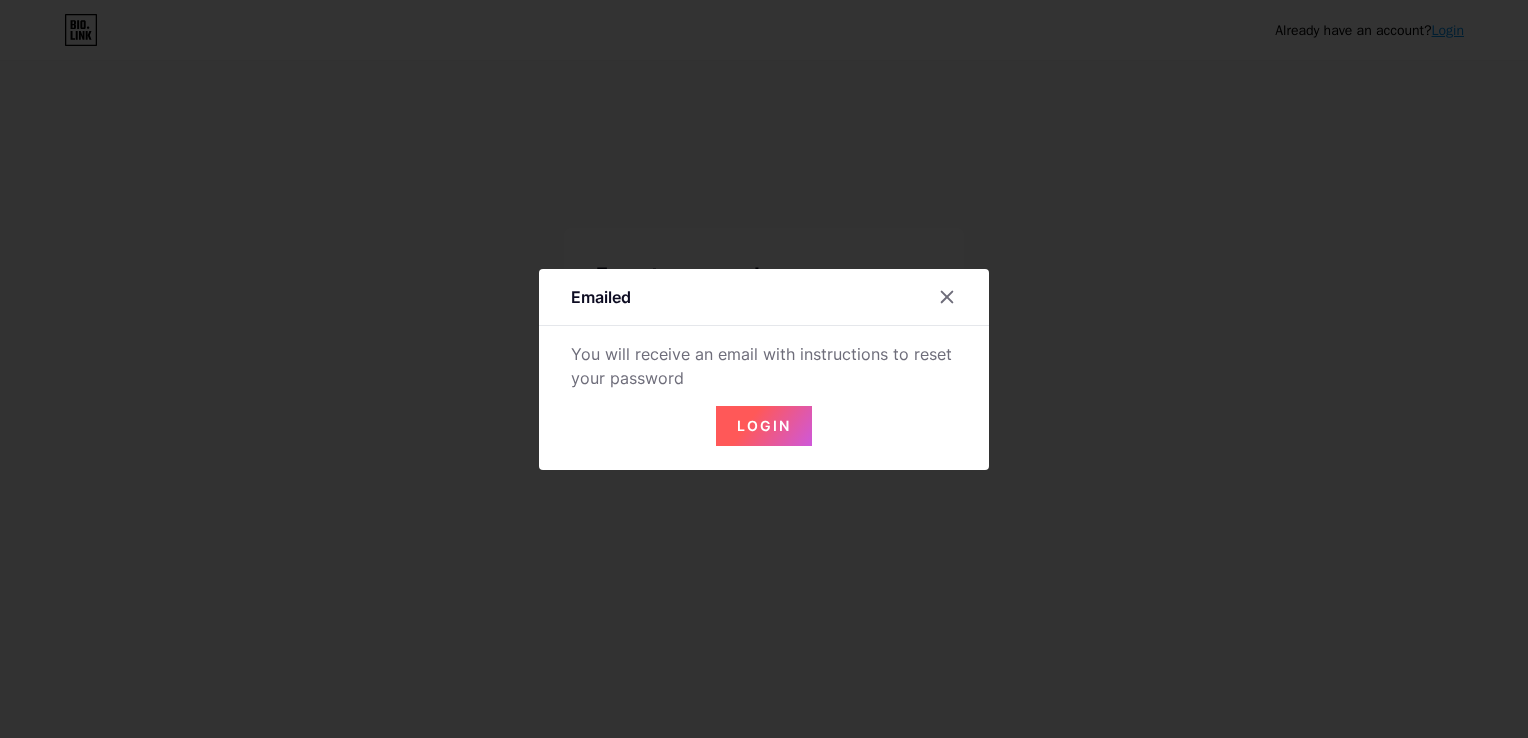 click on "Login" at bounding box center [764, 426] 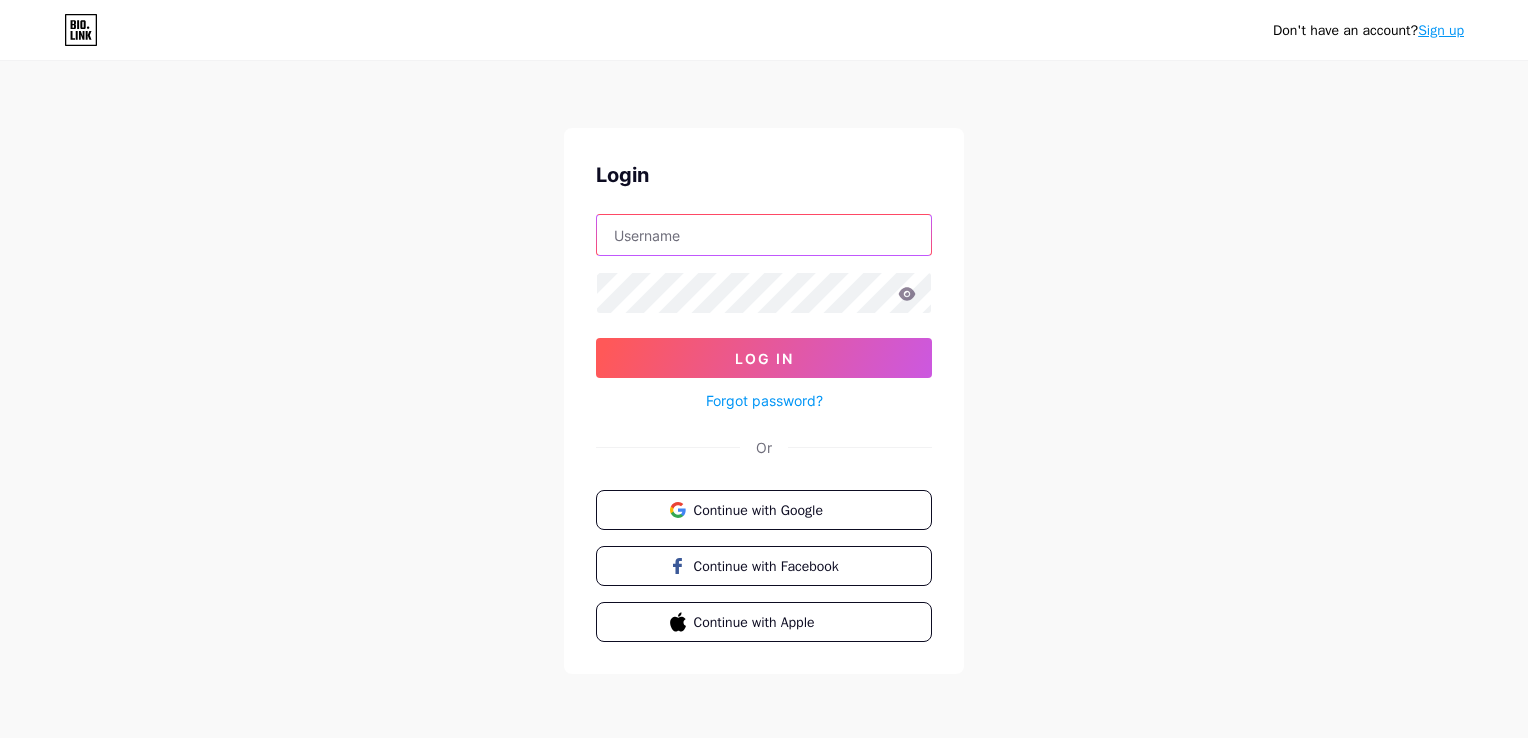 click at bounding box center (764, 235) 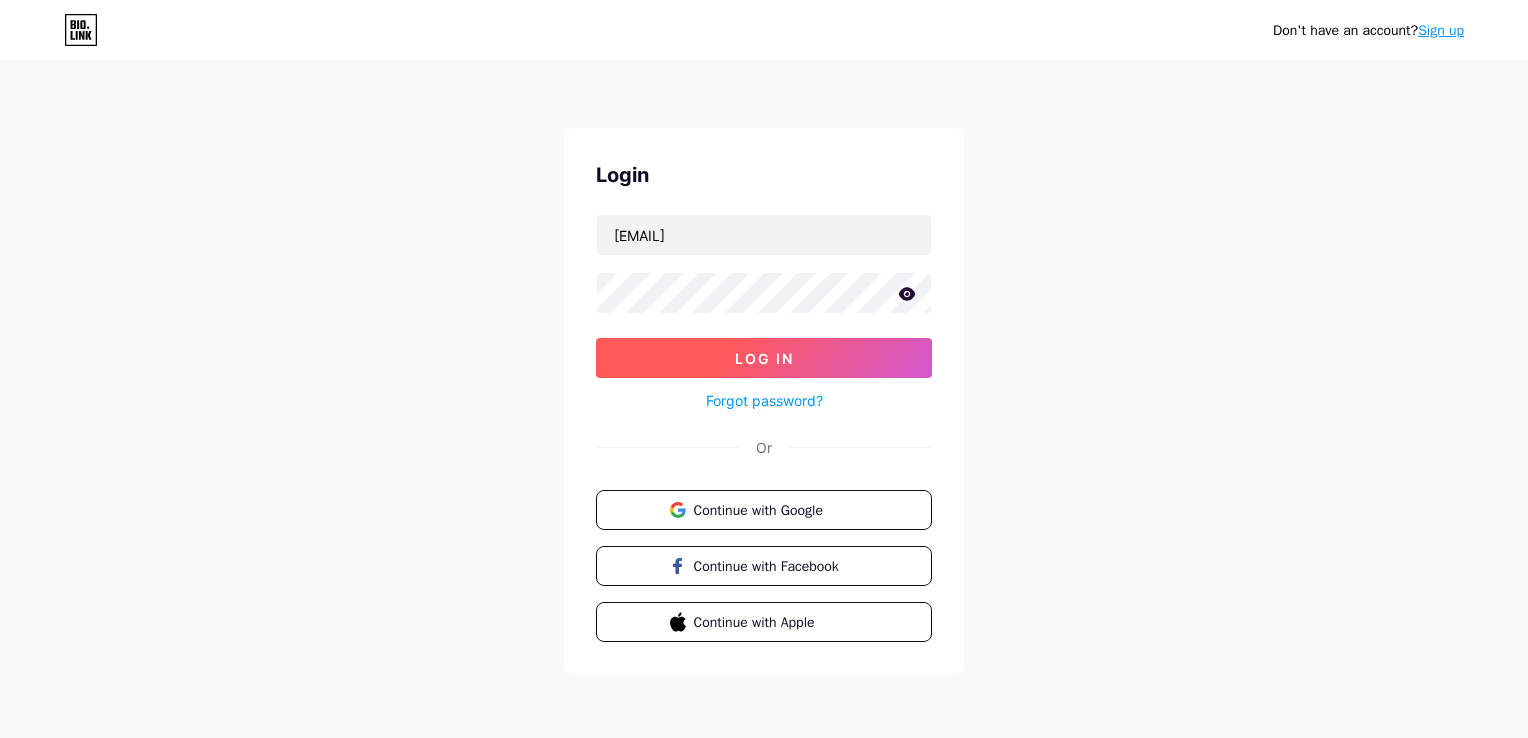 click on "Log In" at bounding box center [764, 358] 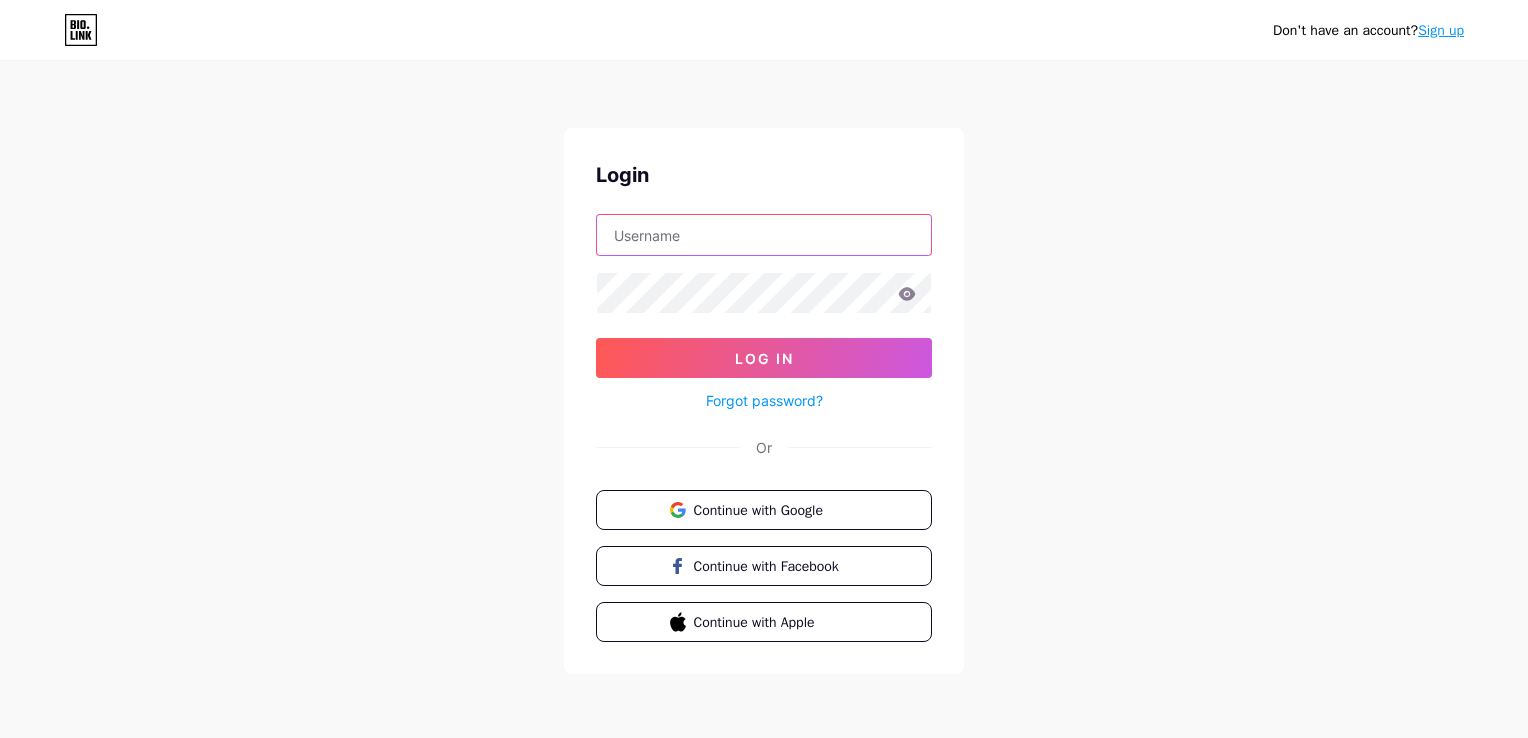 type on "[EMAIL]" 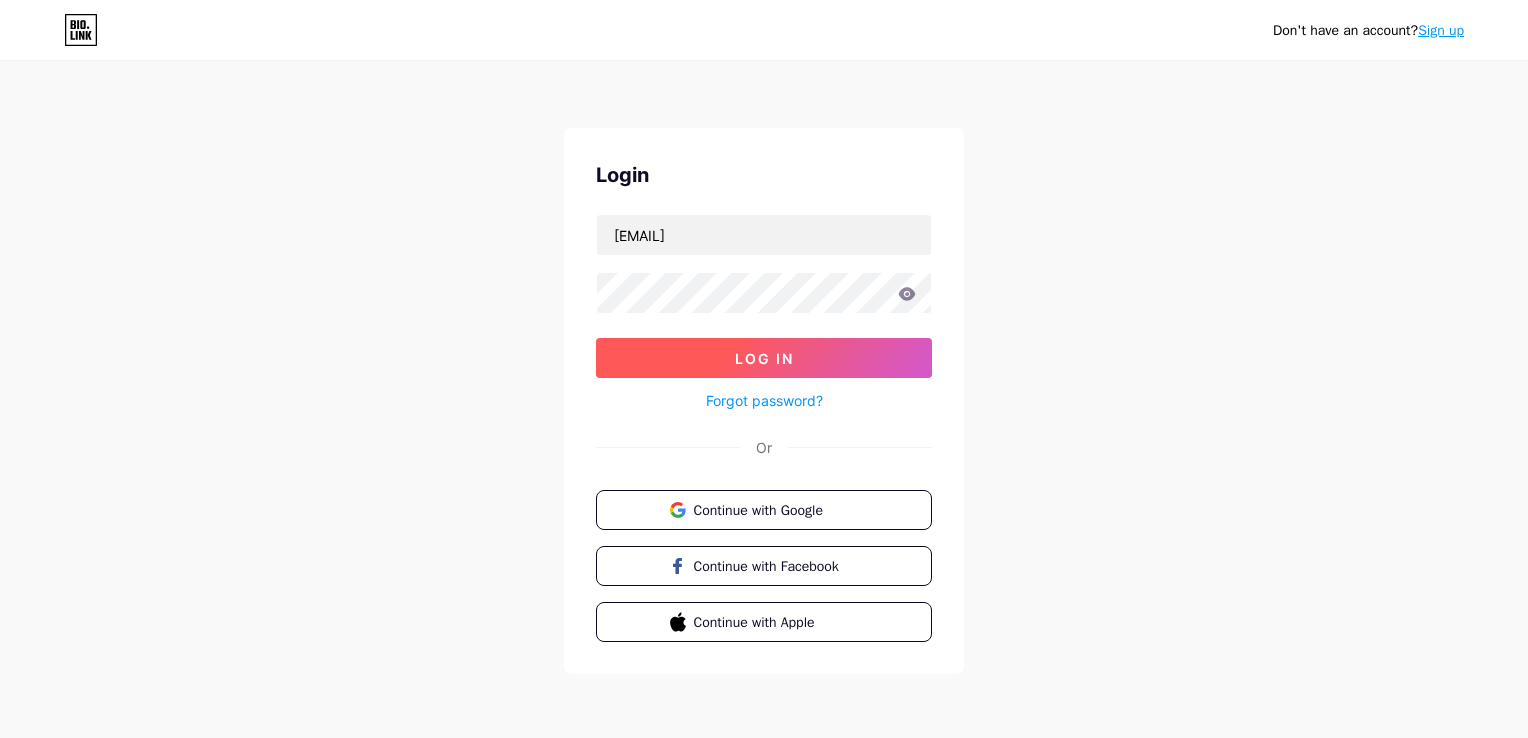click on "Log In" at bounding box center [764, 358] 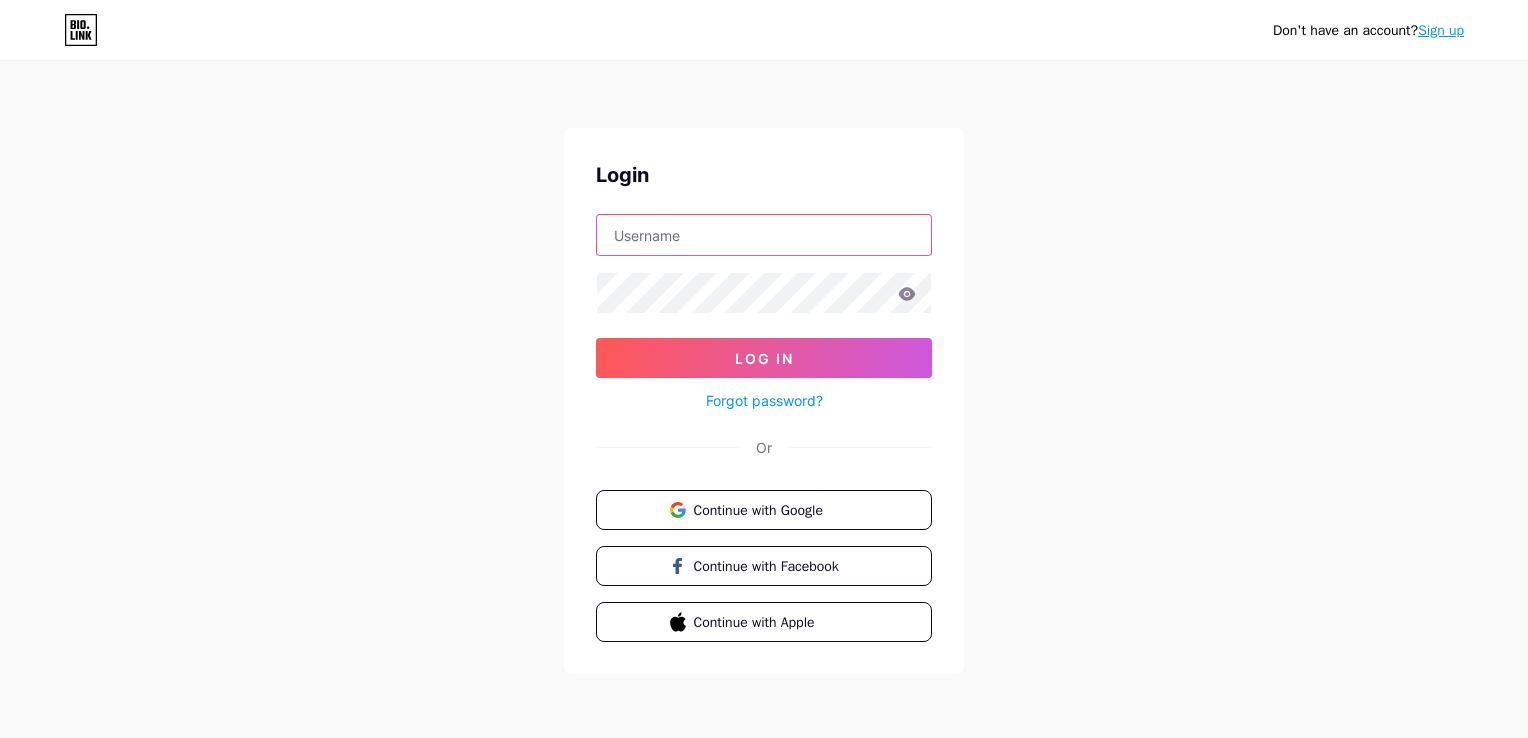 type on "[EMAIL]" 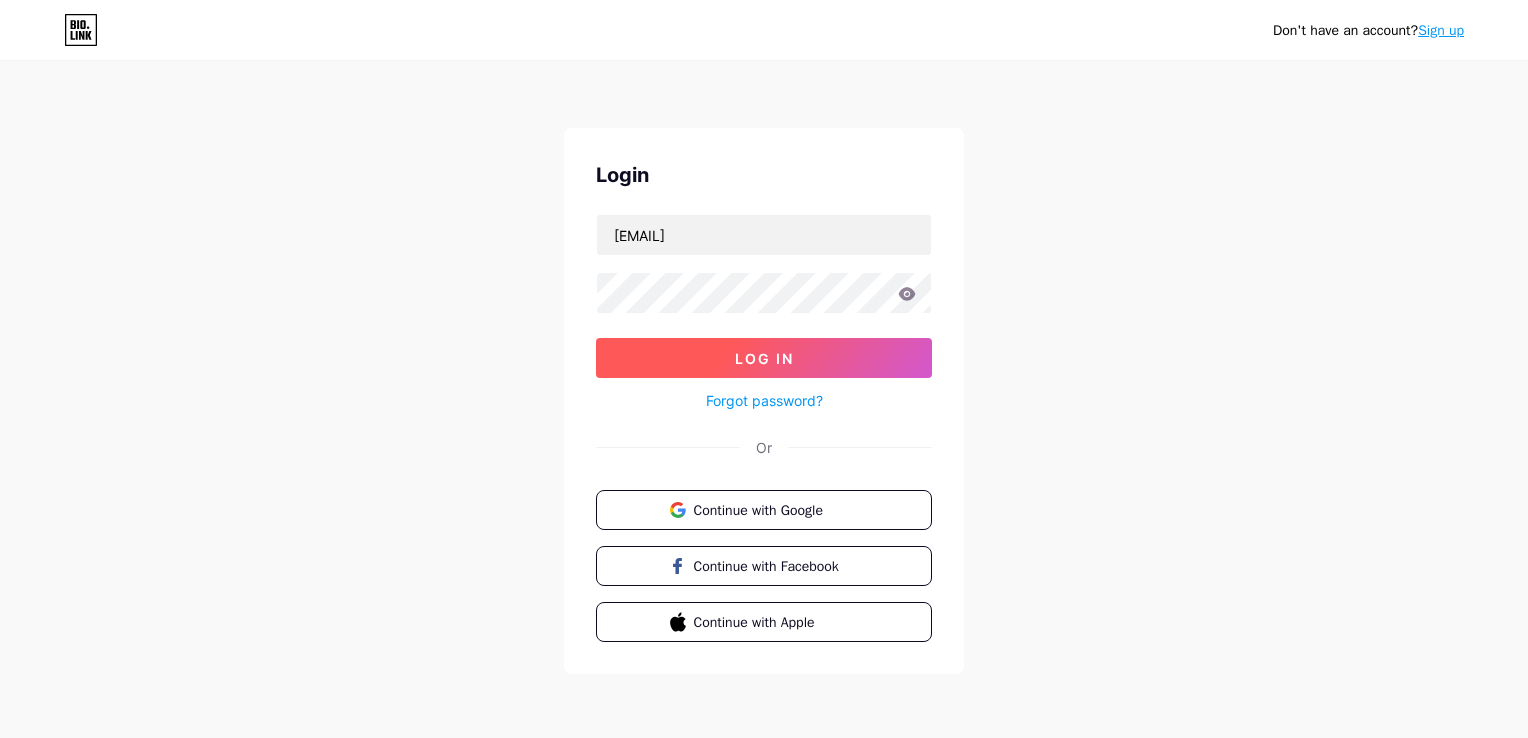 click on "Log In" at bounding box center [764, 358] 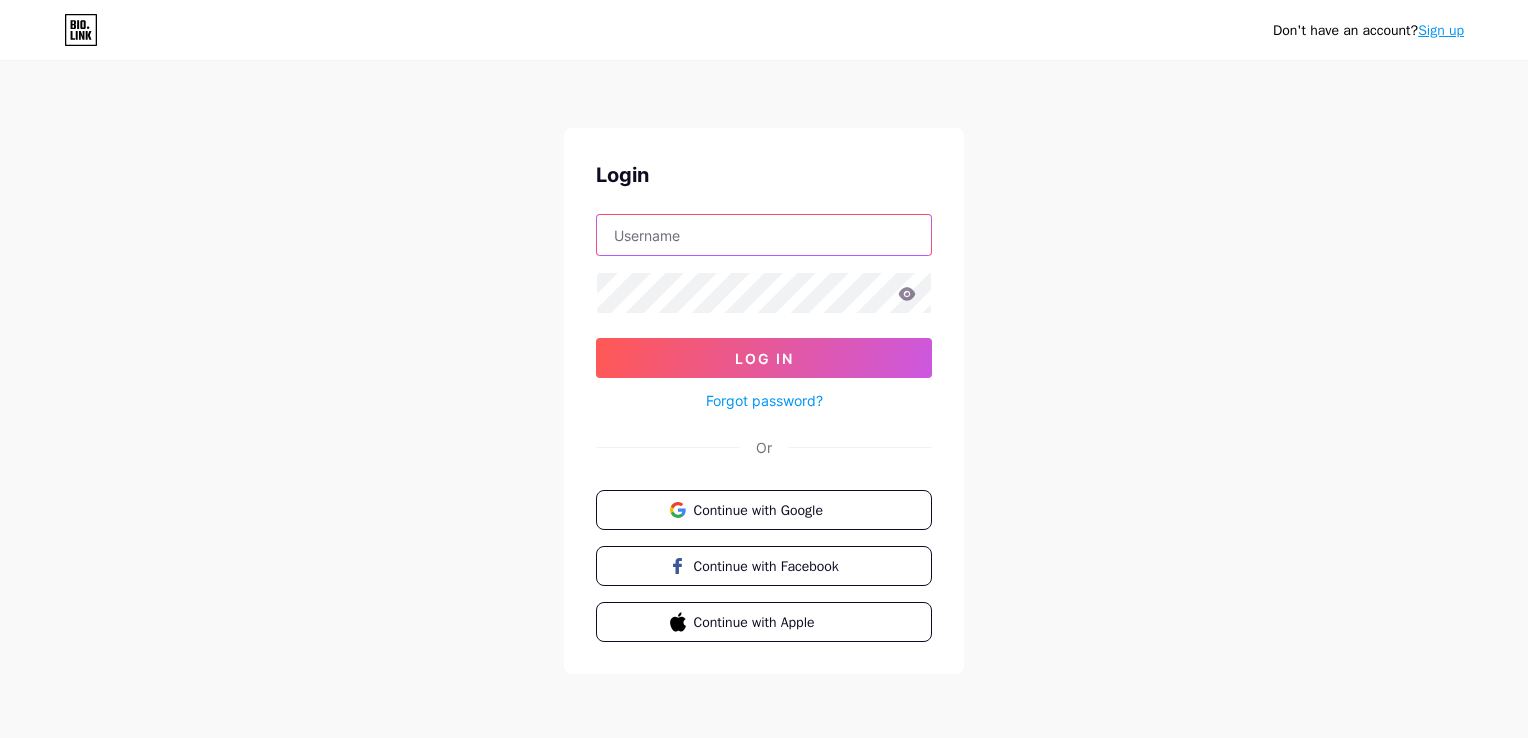 type on "[EMAIL]" 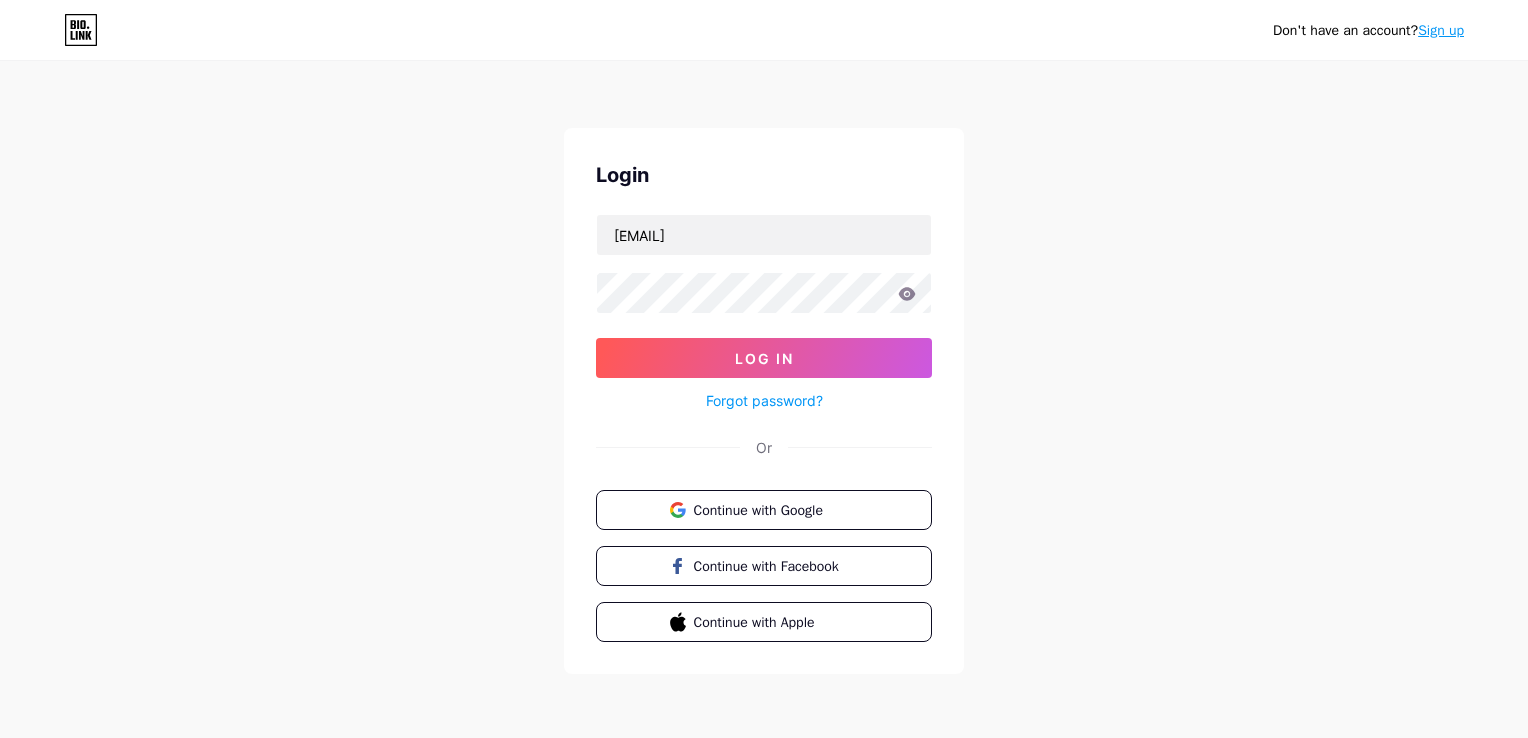 click 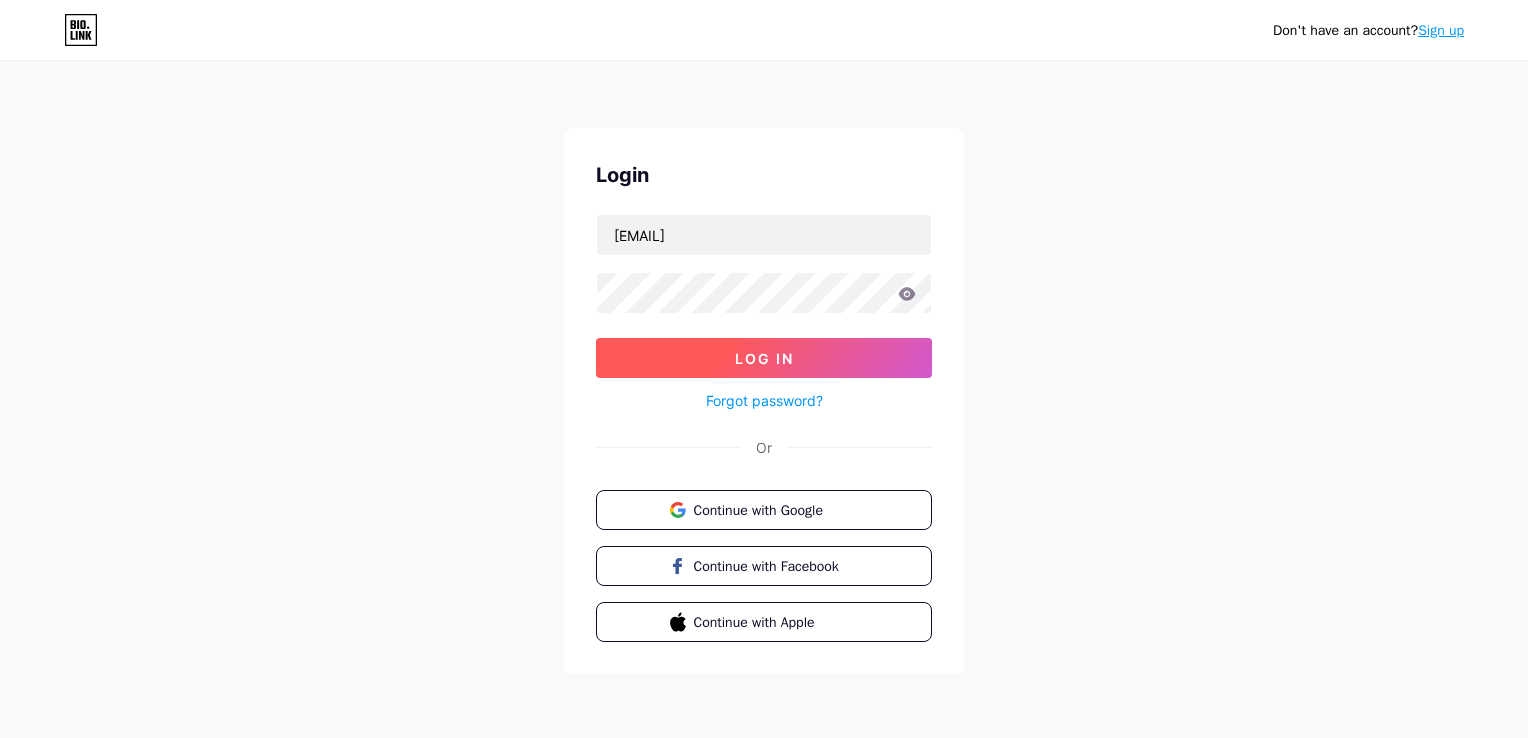 click on "Log In" at bounding box center [764, 358] 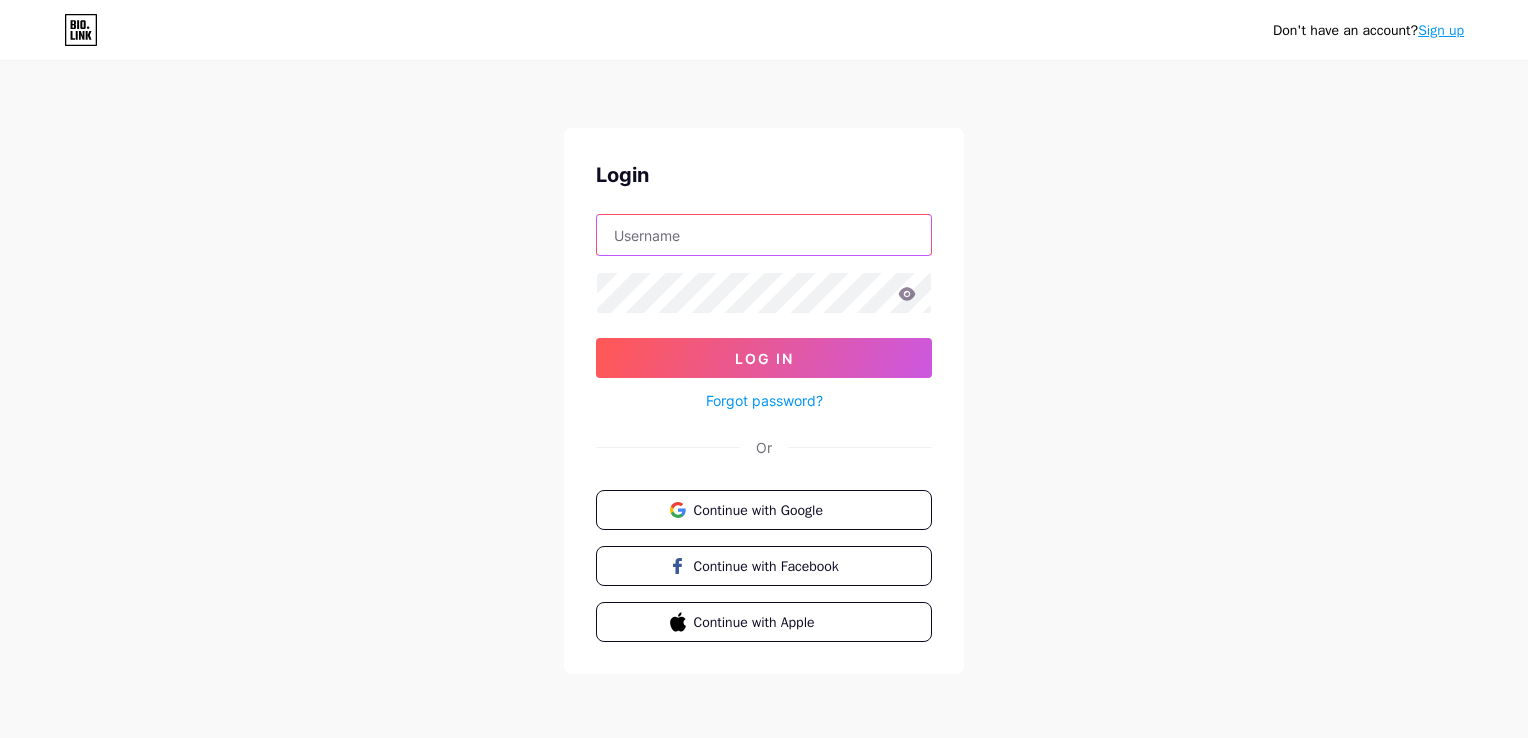 type on "[EMAIL]" 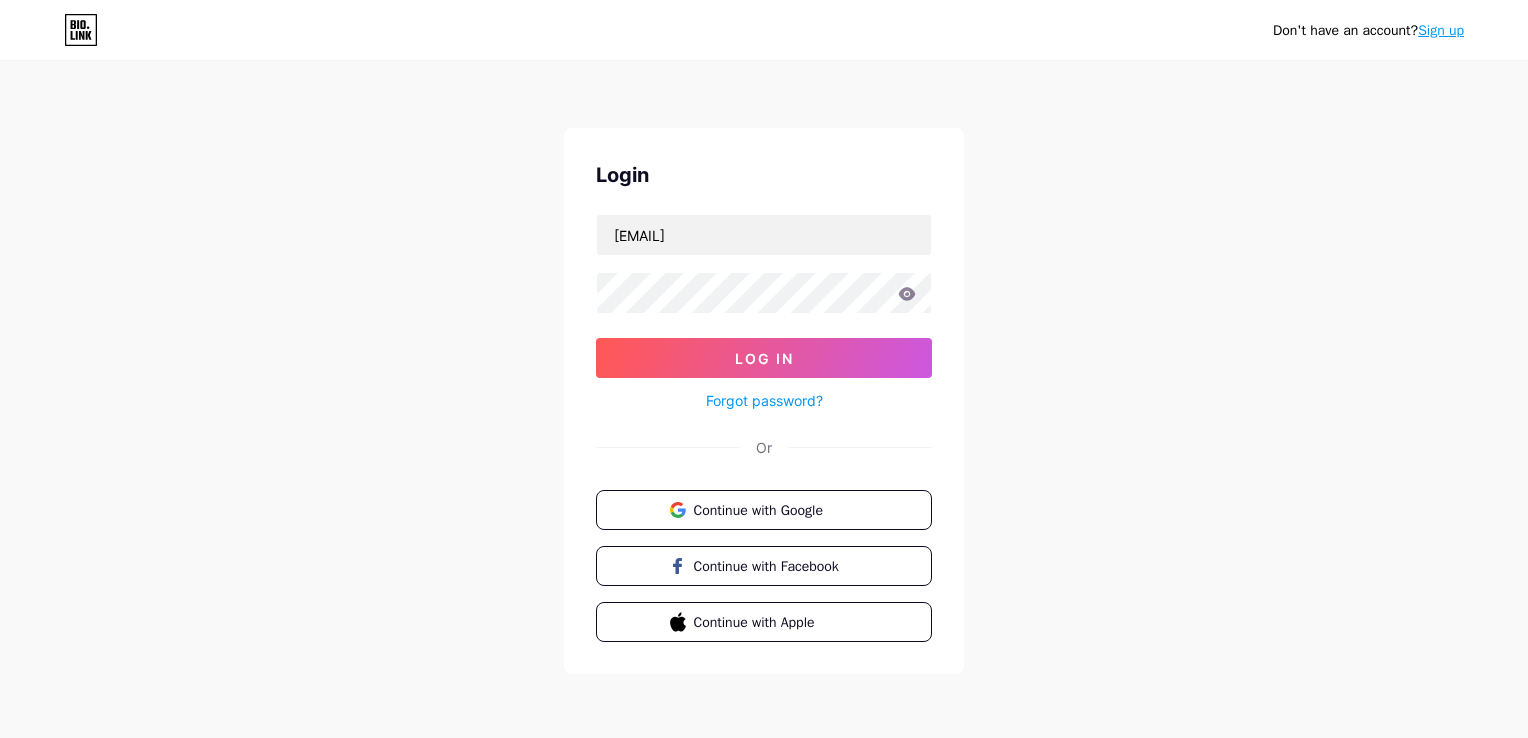 click 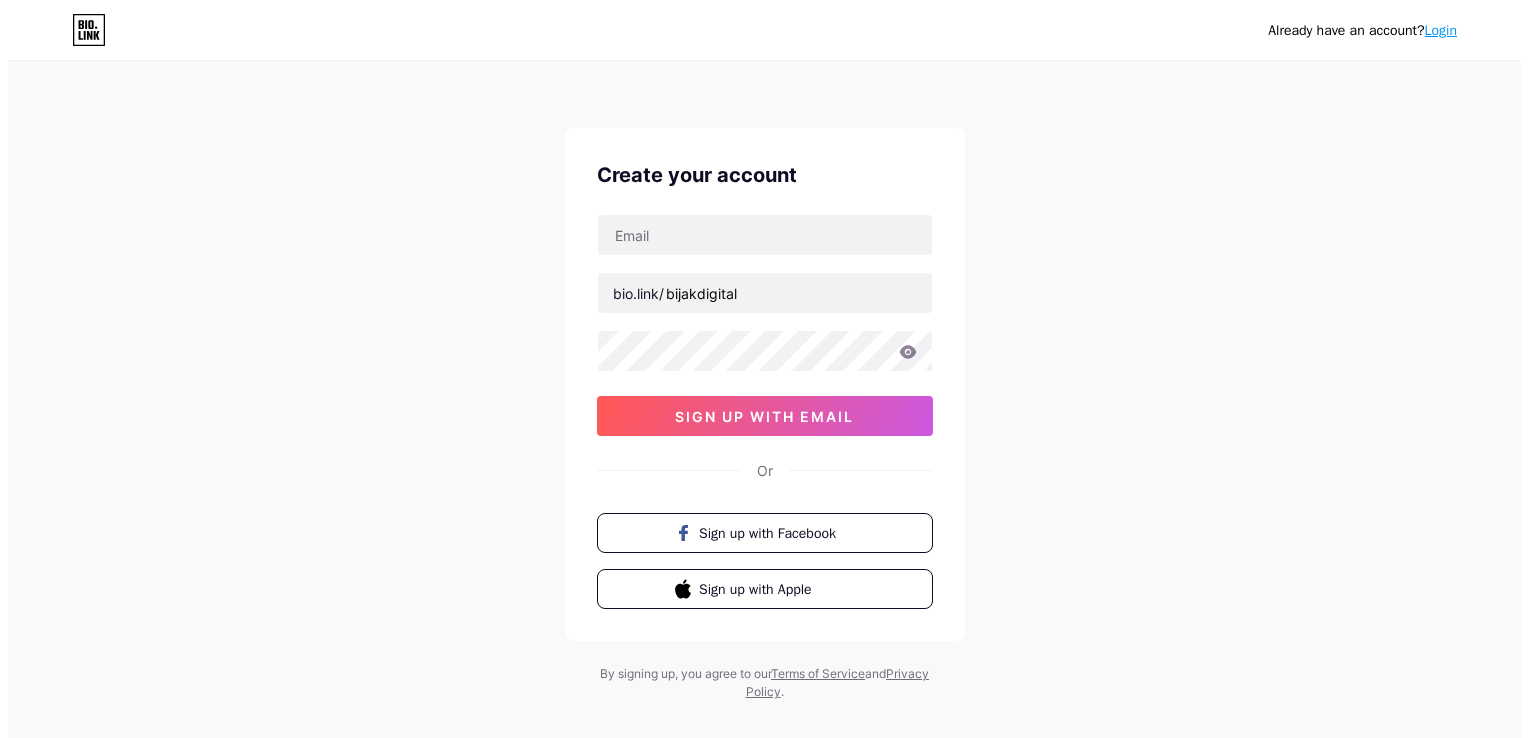 scroll, scrollTop: 0, scrollLeft: 0, axis: both 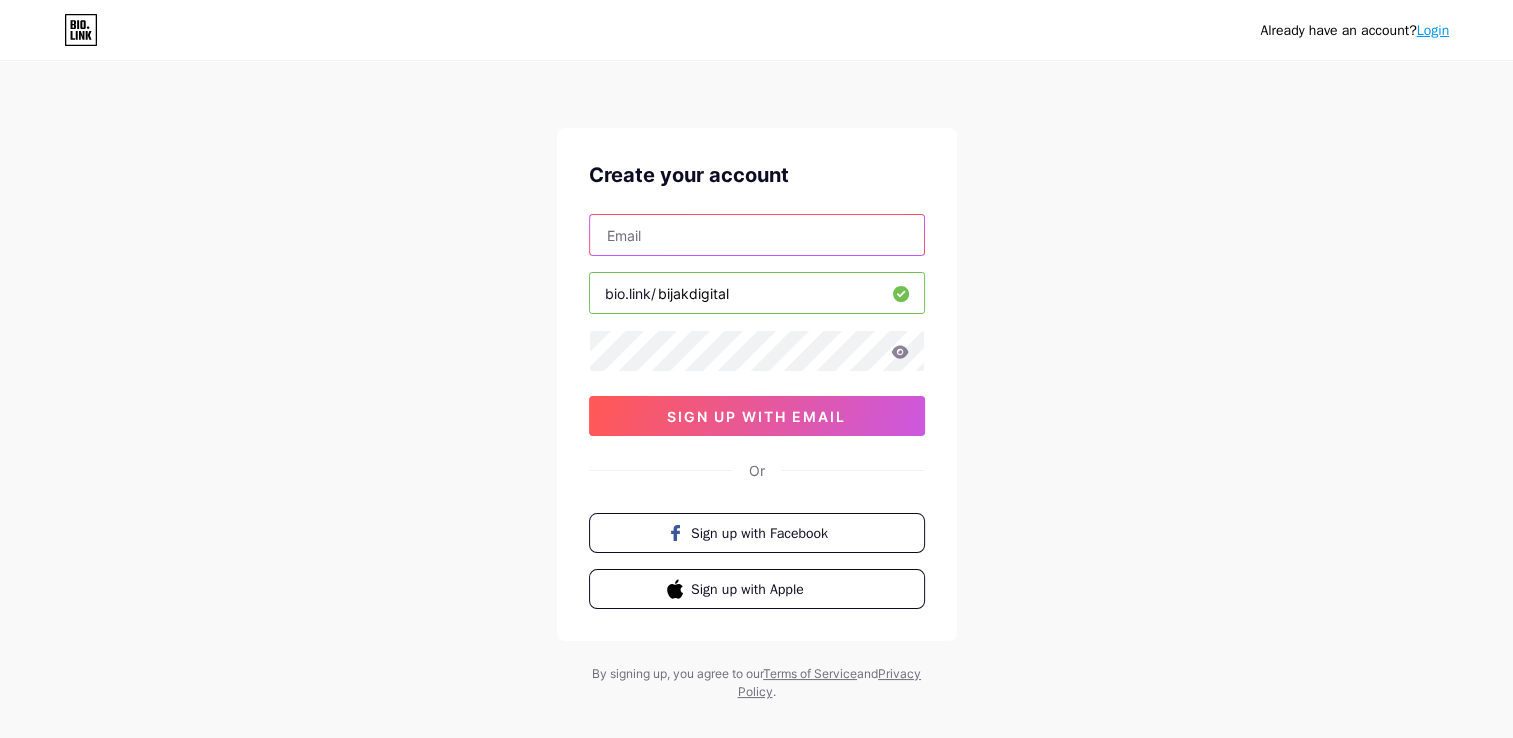 click at bounding box center (757, 235) 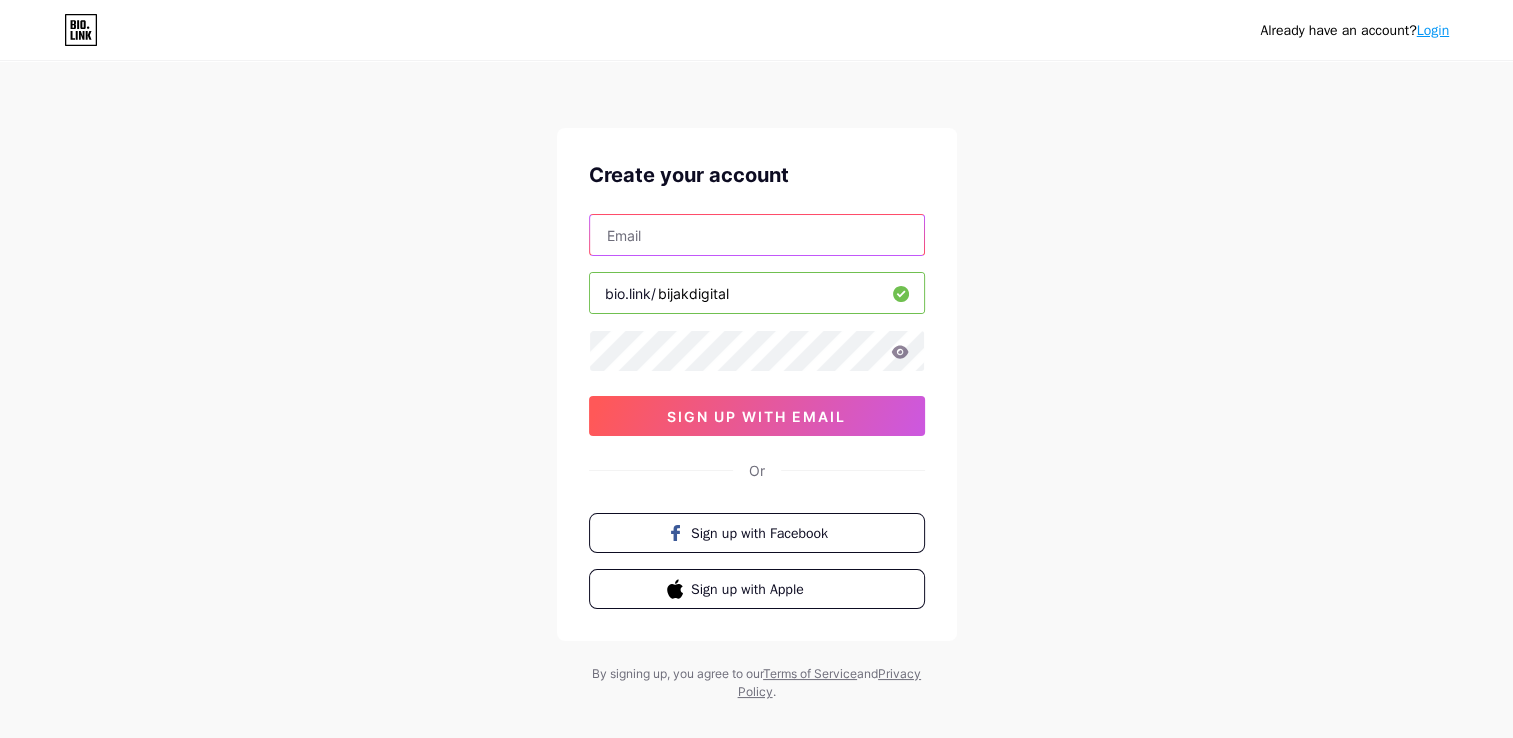 type on "[EMAIL]" 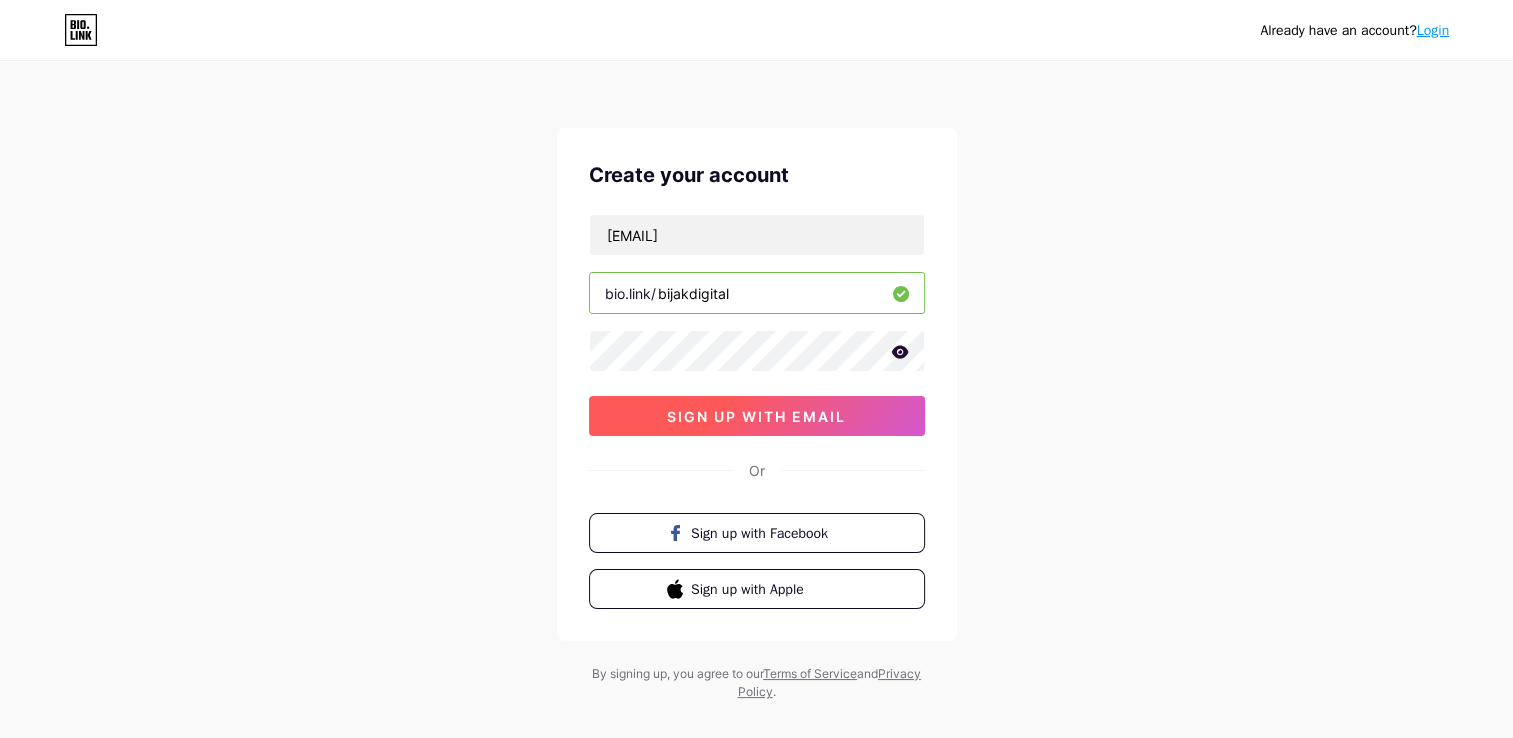 click on "sign up with email" at bounding box center [756, 416] 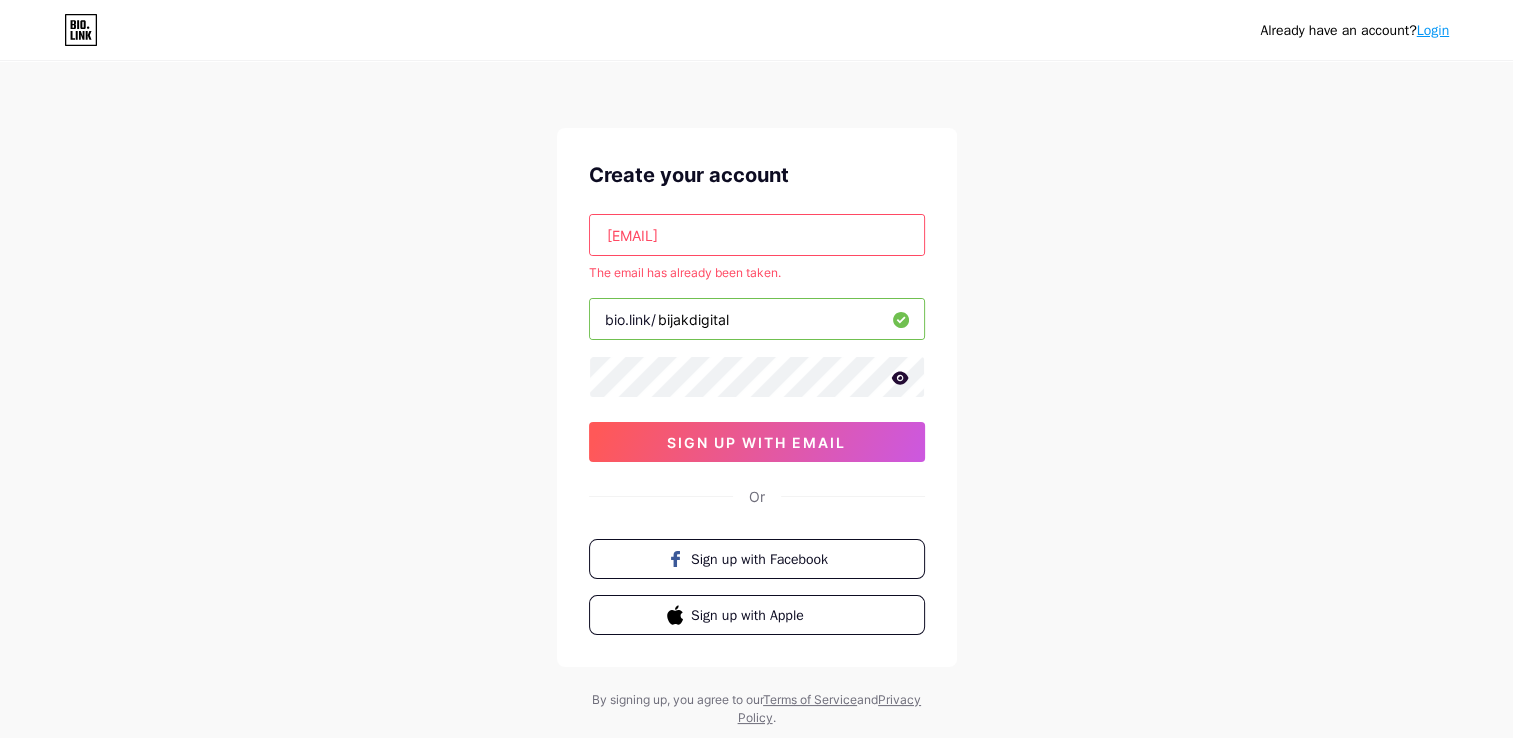 click on "Login" at bounding box center [1433, 30] 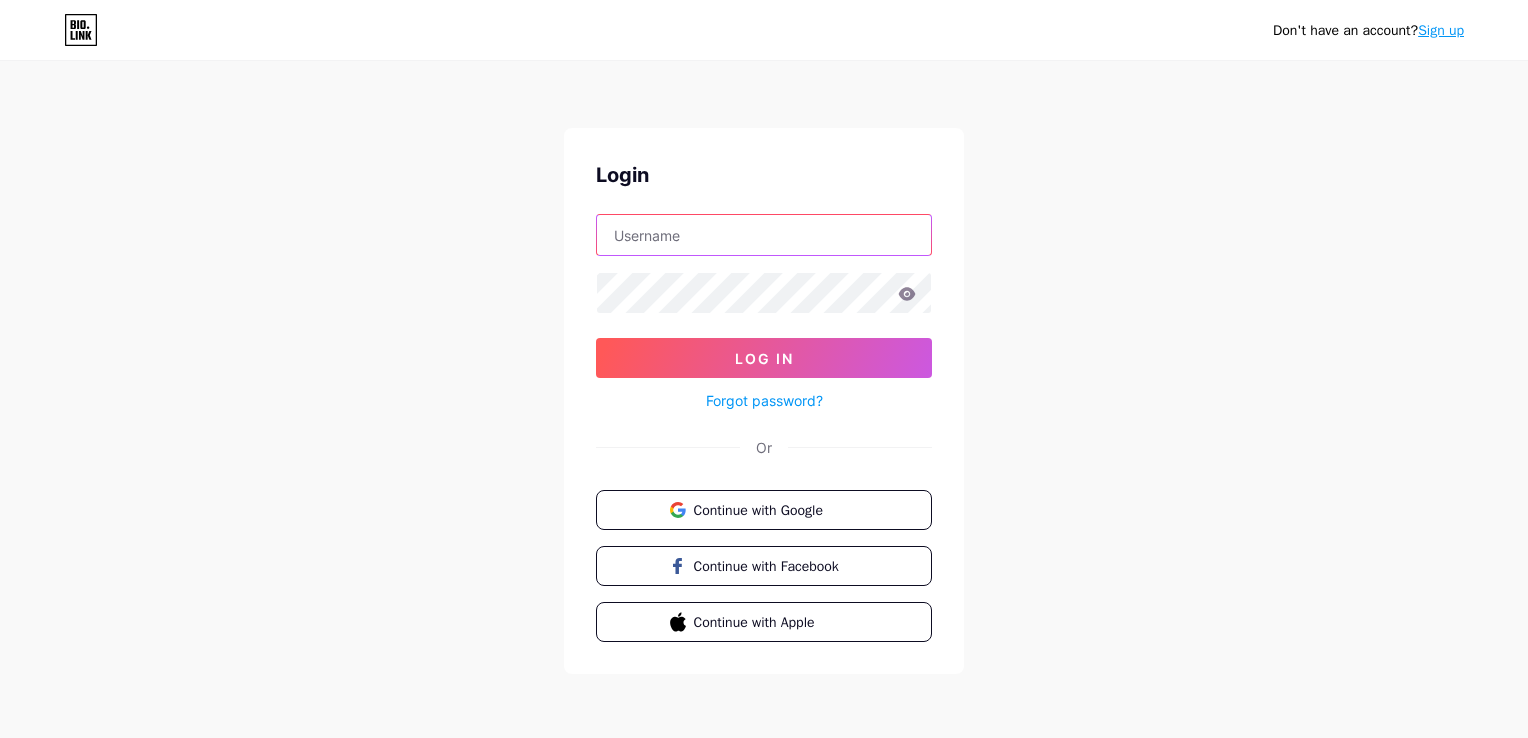 type on "[EMAIL]" 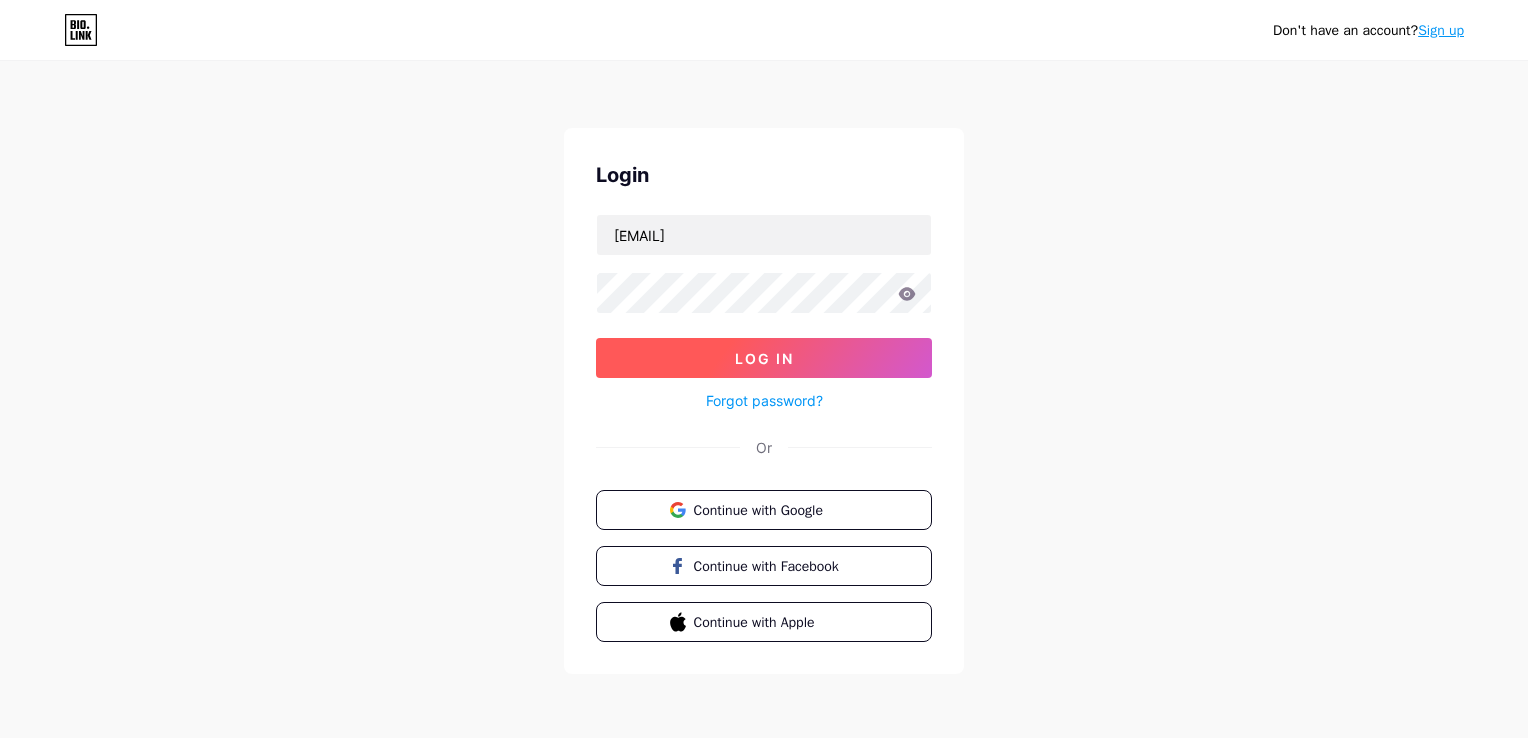 click on "Log In" at bounding box center [764, 358] 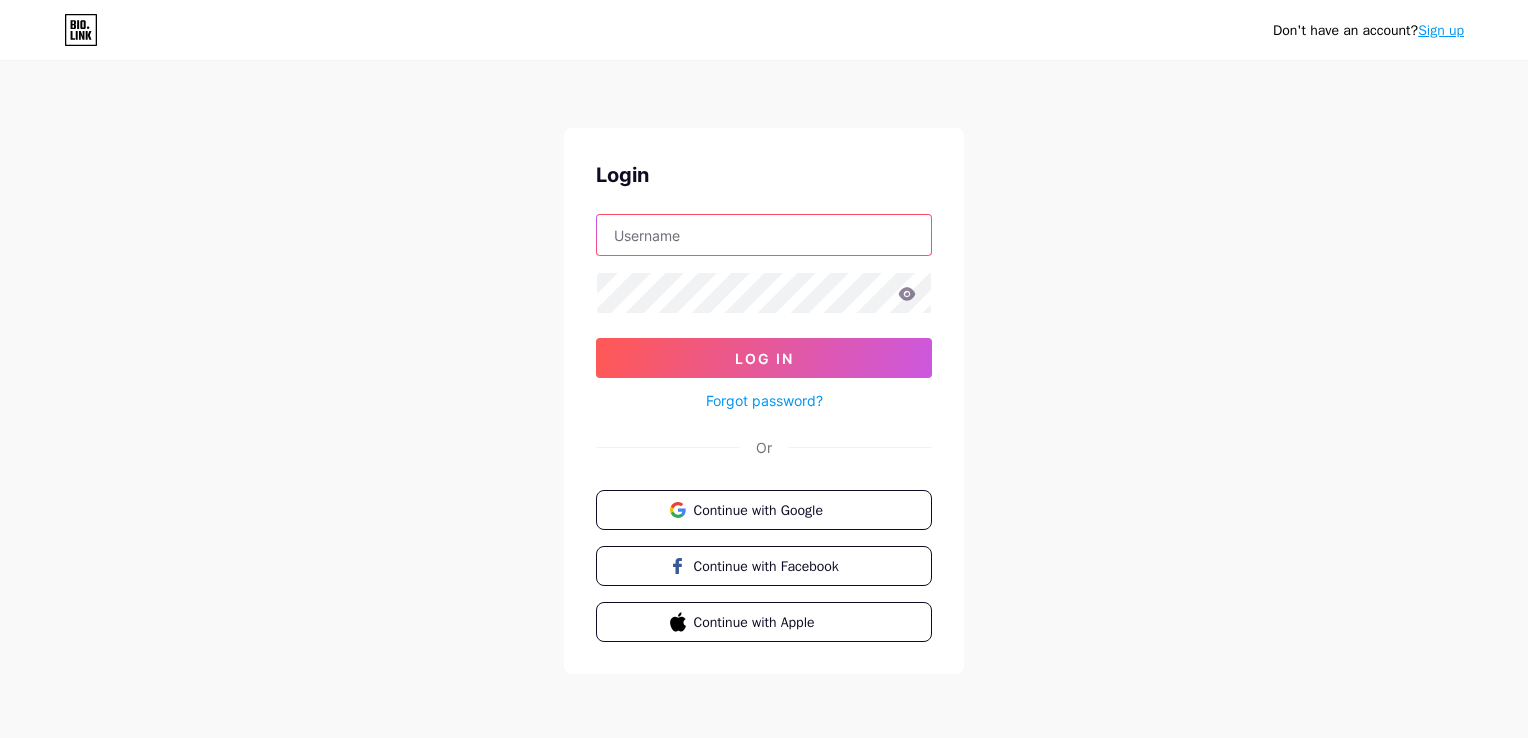 type on "[EMAIL]" 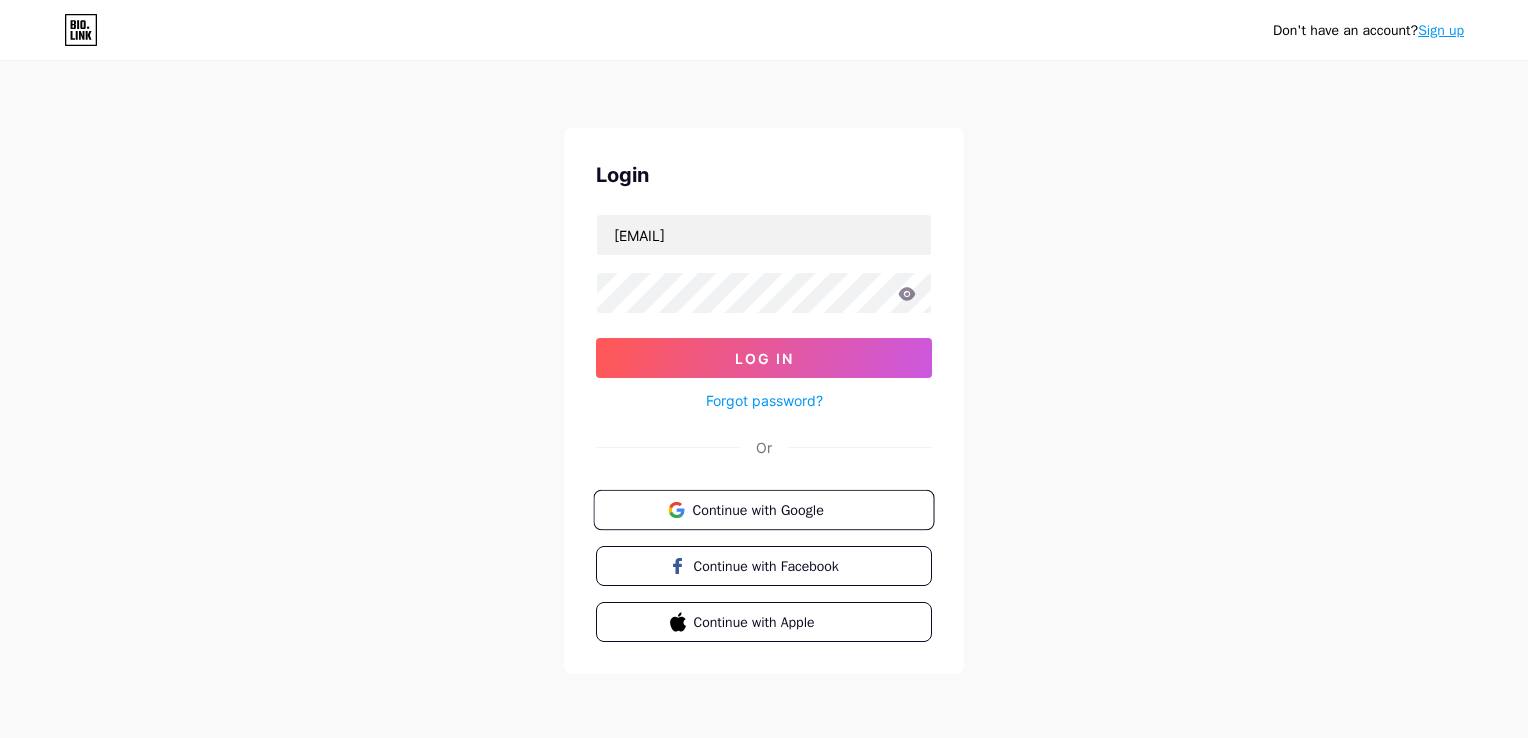 click on "Continue with Google" at bounding box center [775, 509] 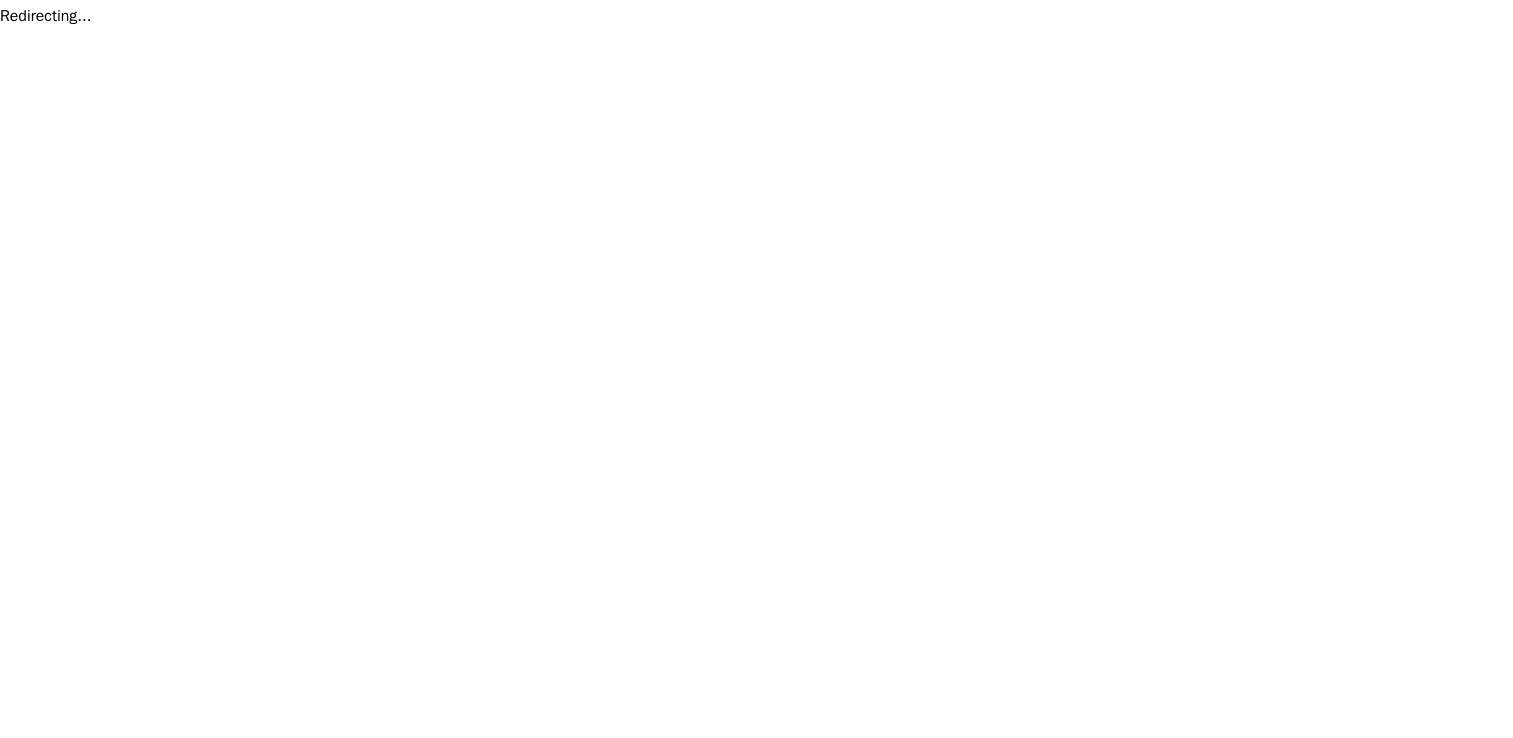 scroll, scrollTop: 0, scrollLeft: 0, axis: both 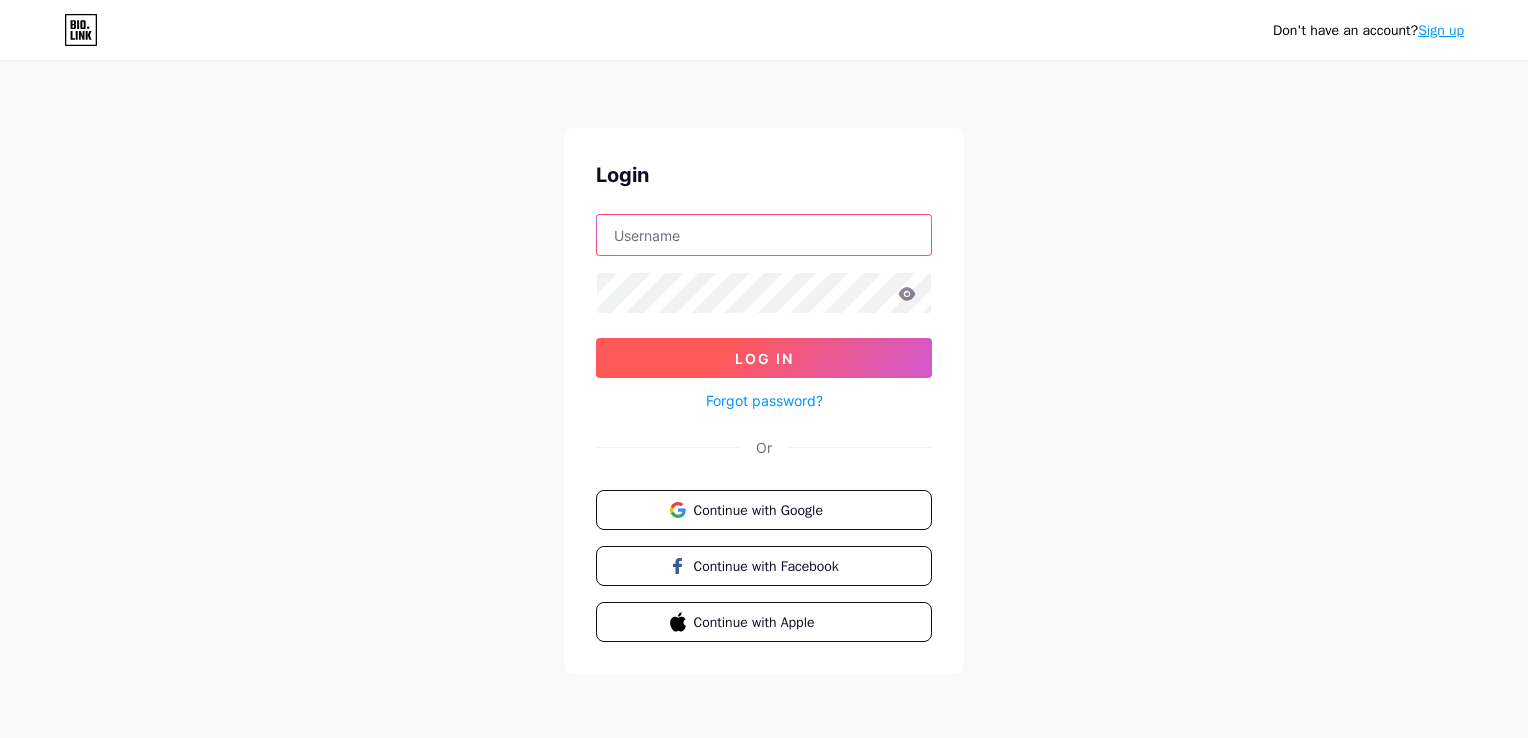 type on "[EMAIL]" 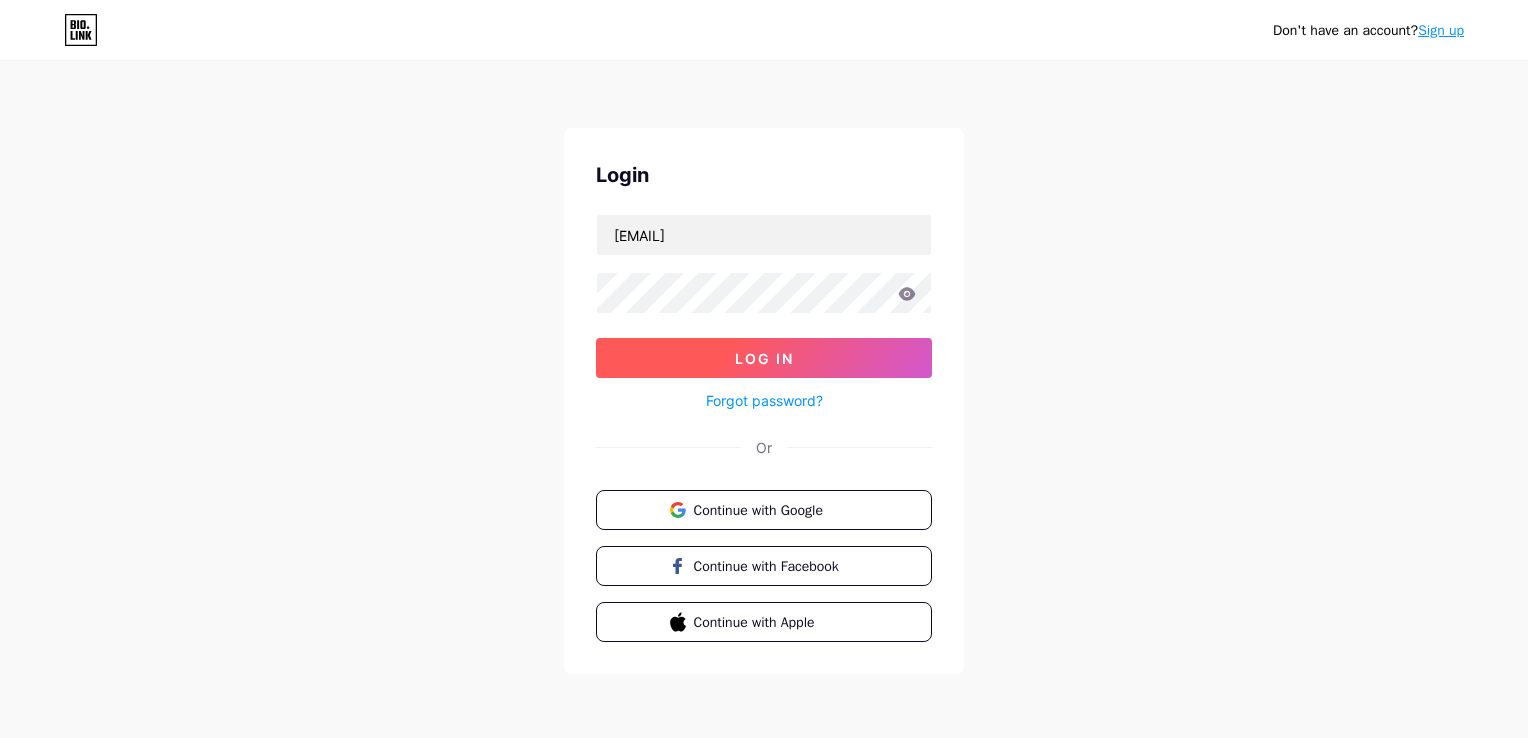 click on "Log In" at bounding box center [764, 358] 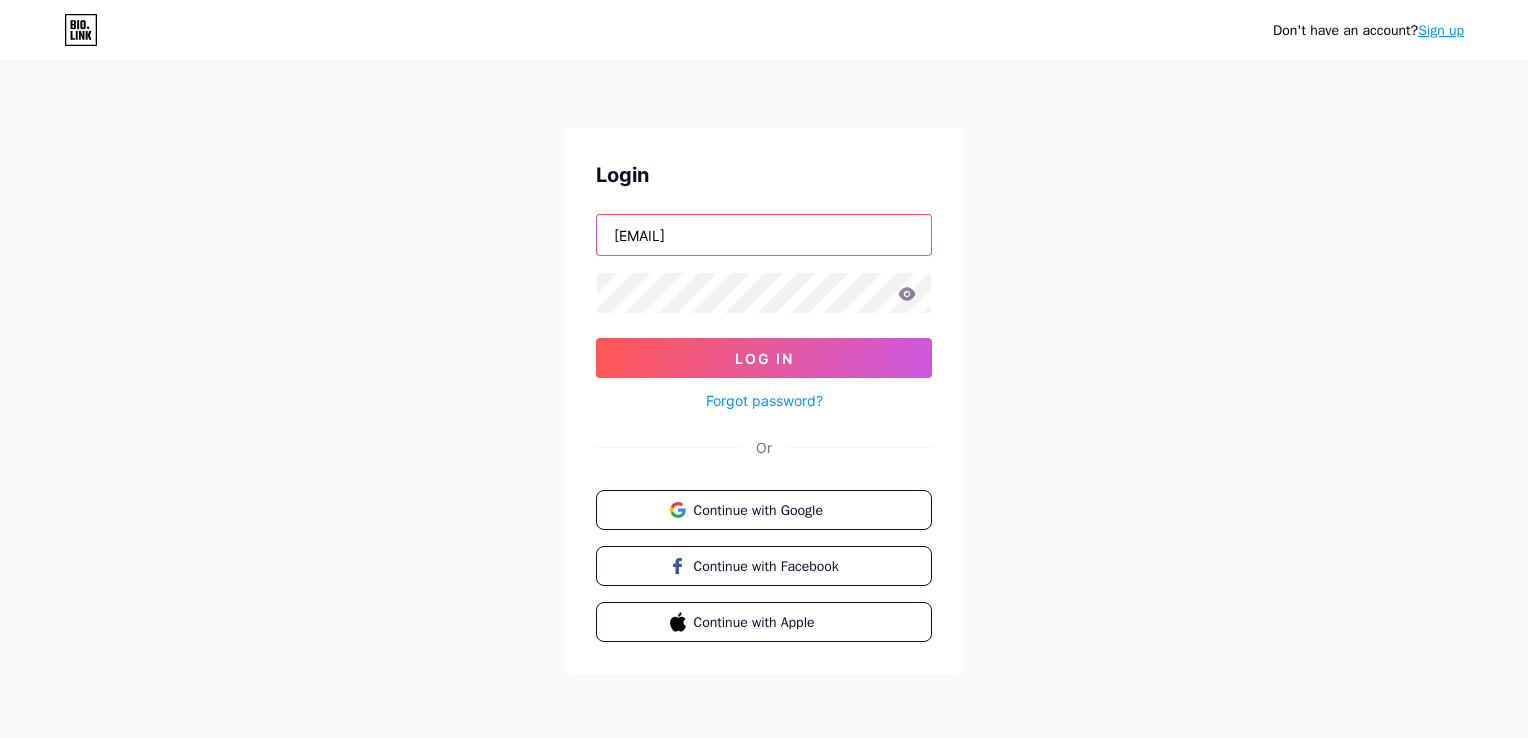 drag, startPoint x: 672, startPoint y: 237, endPoint x: 403, endPoint y: 232, distance: 269.04648 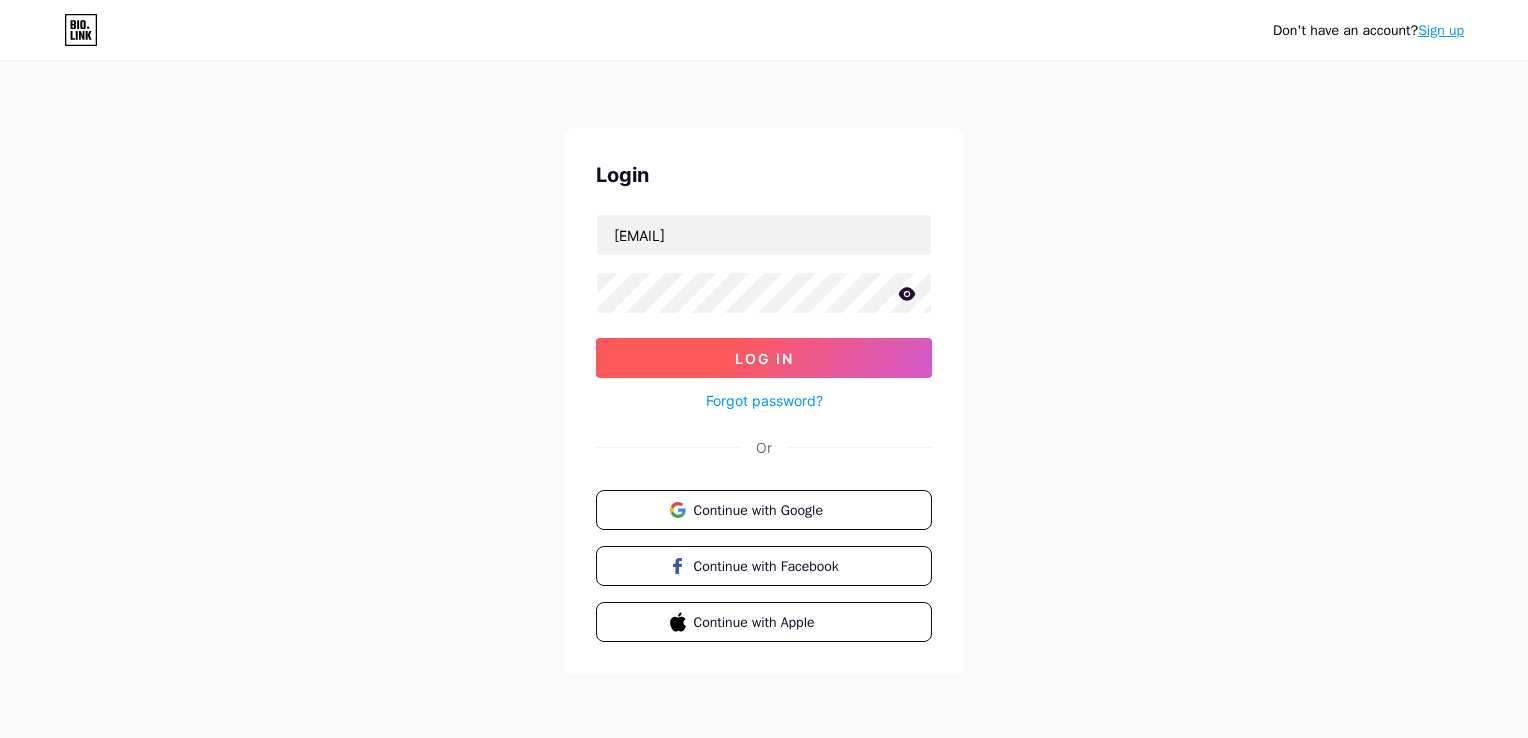 click on "Log In" at bounding box center (764, 358) 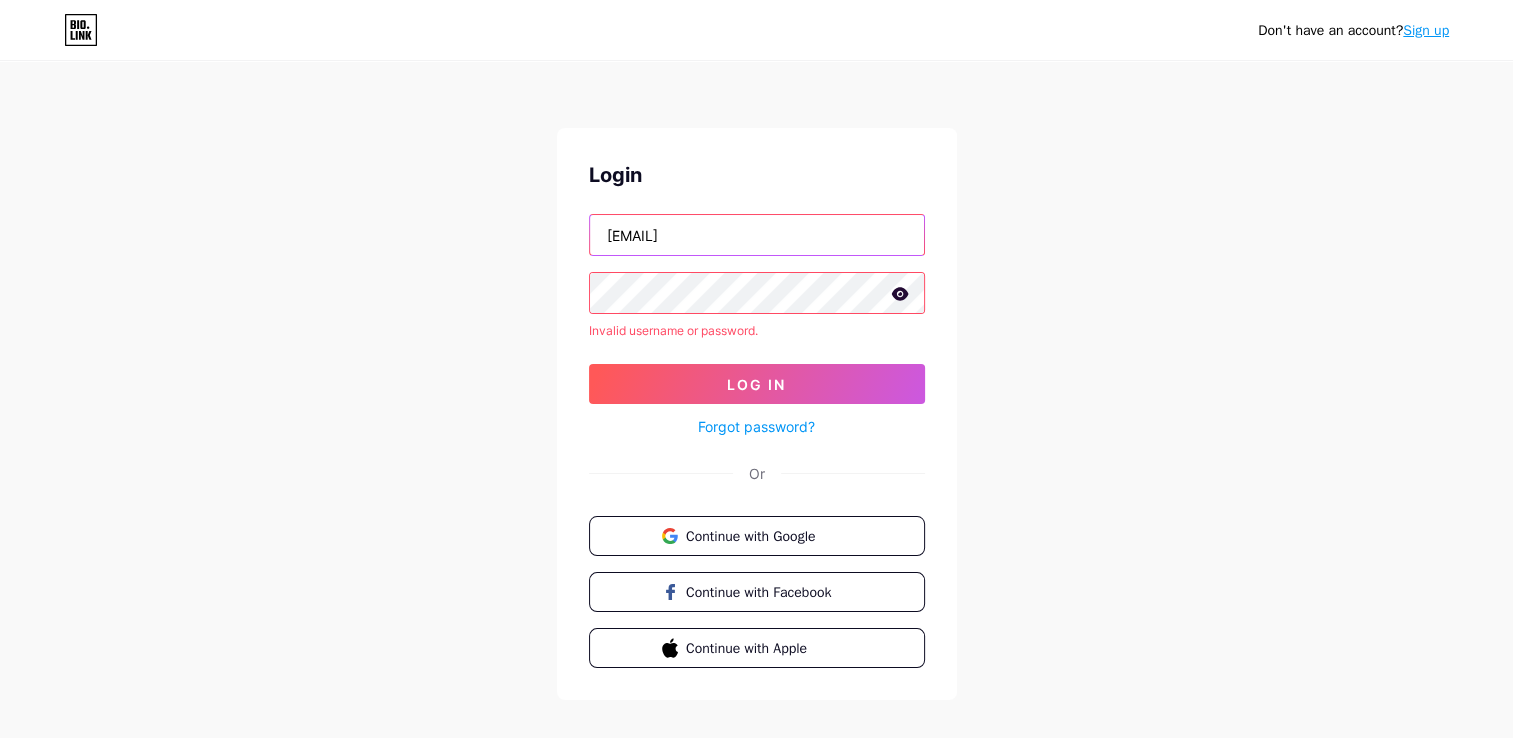 click on "[EMAIL]" at bounding box center [757, 235] 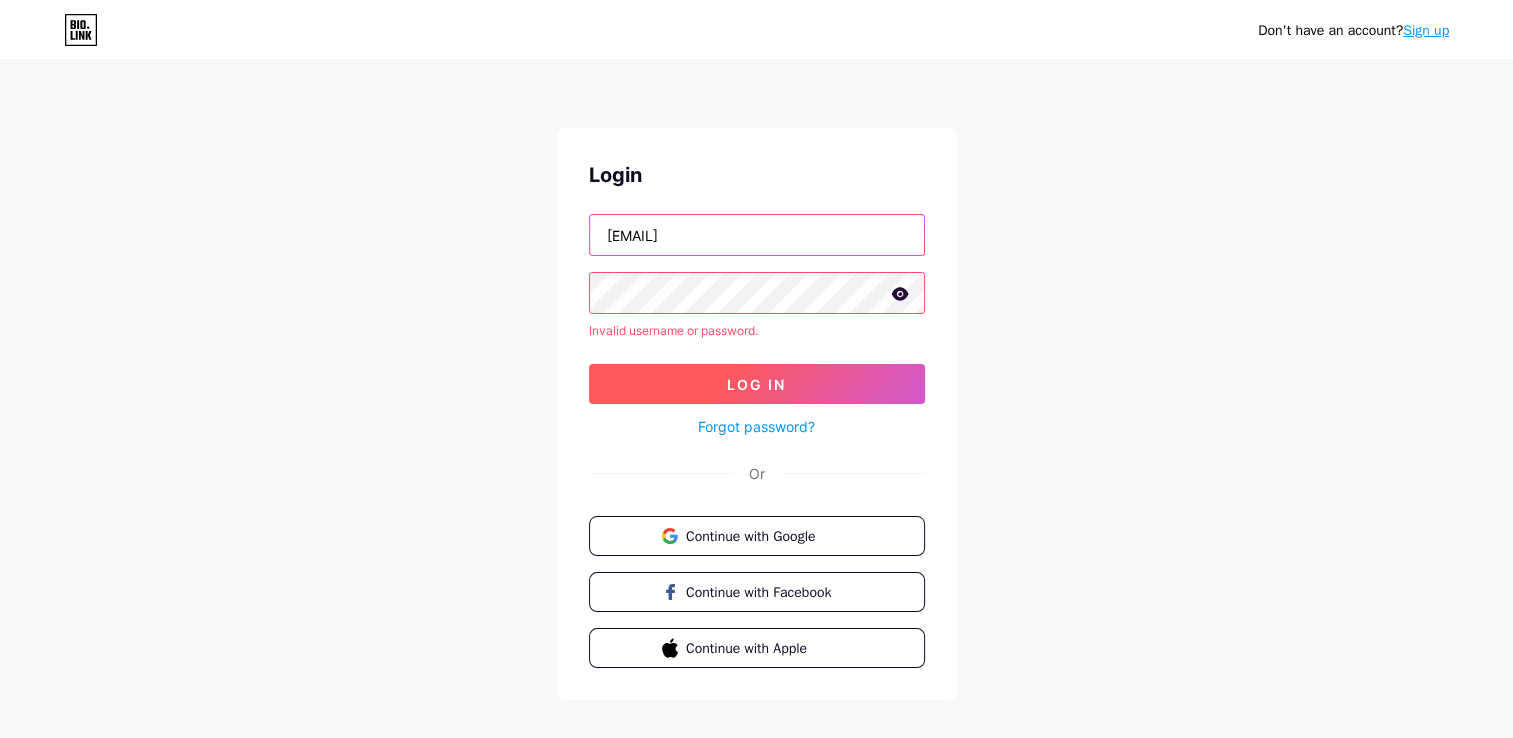 type on "[EMAIL]" 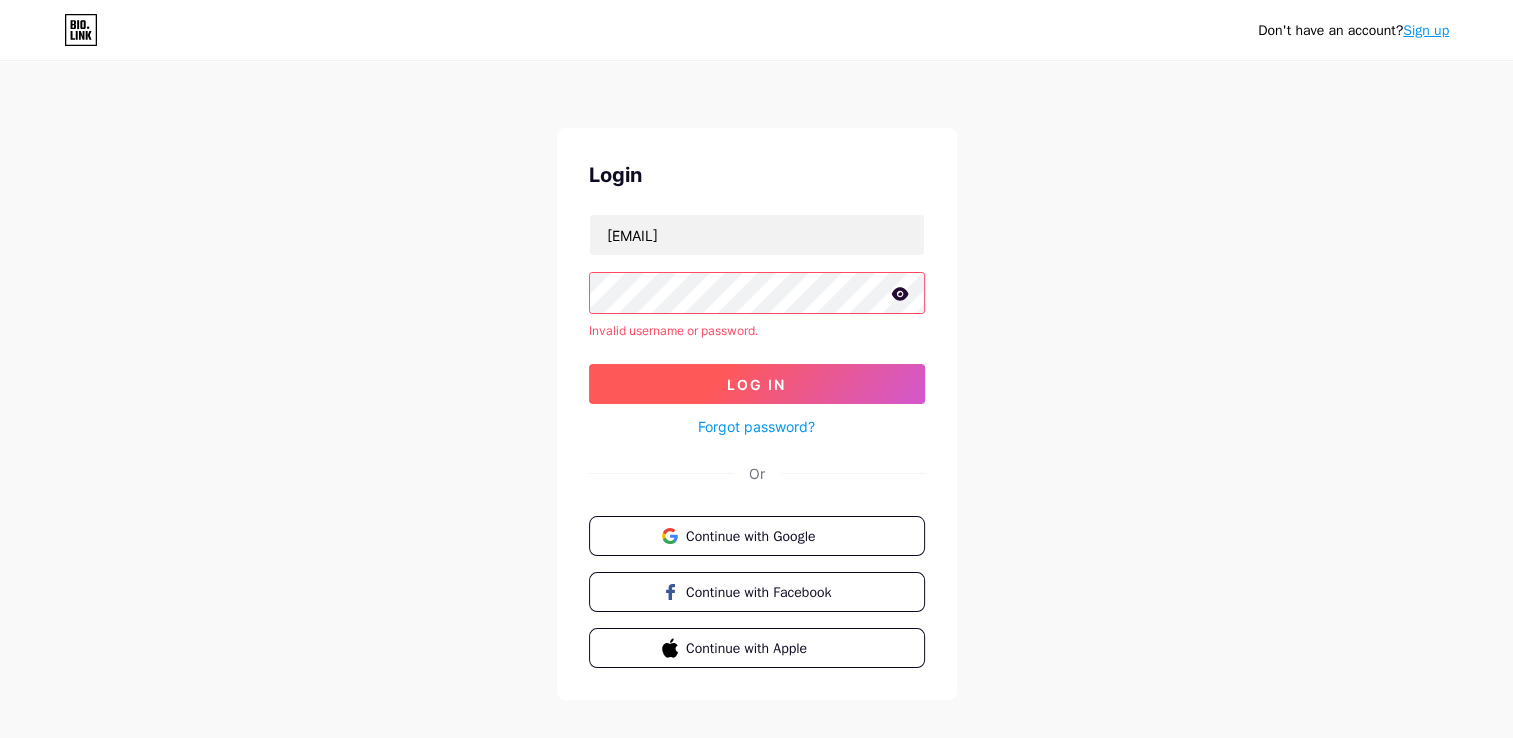 click on "Log In" at bounding box center (757, 384) 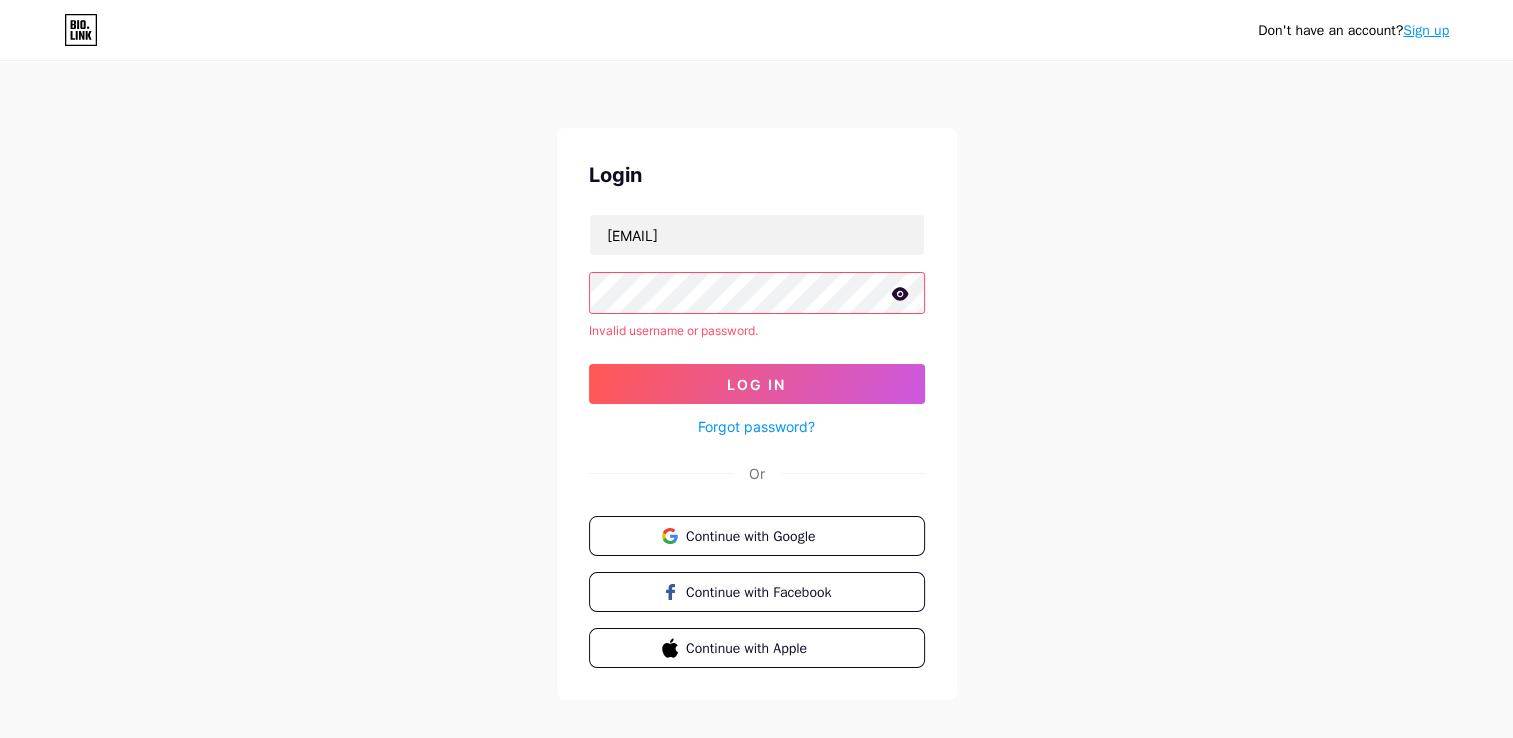 click 